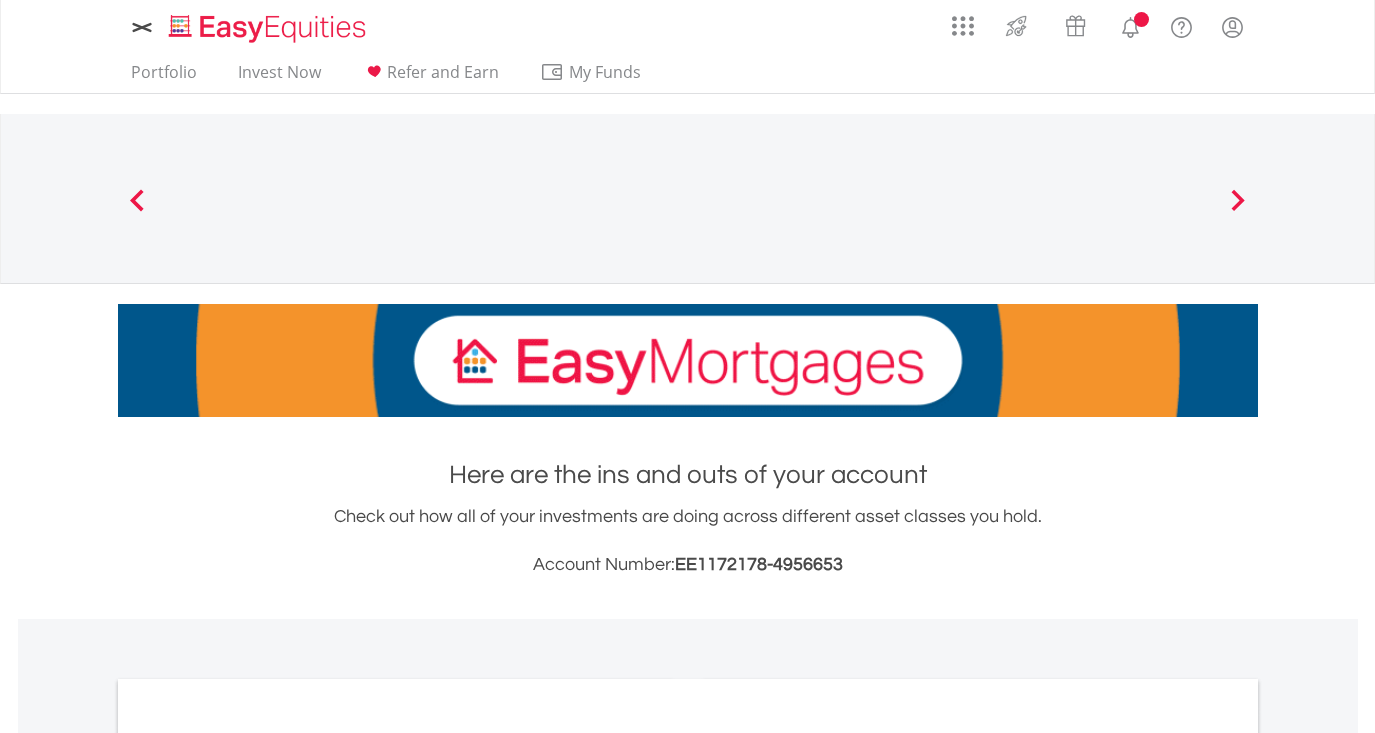 scroll, scrollTop: 0, scrollLeft: 0, axis: both 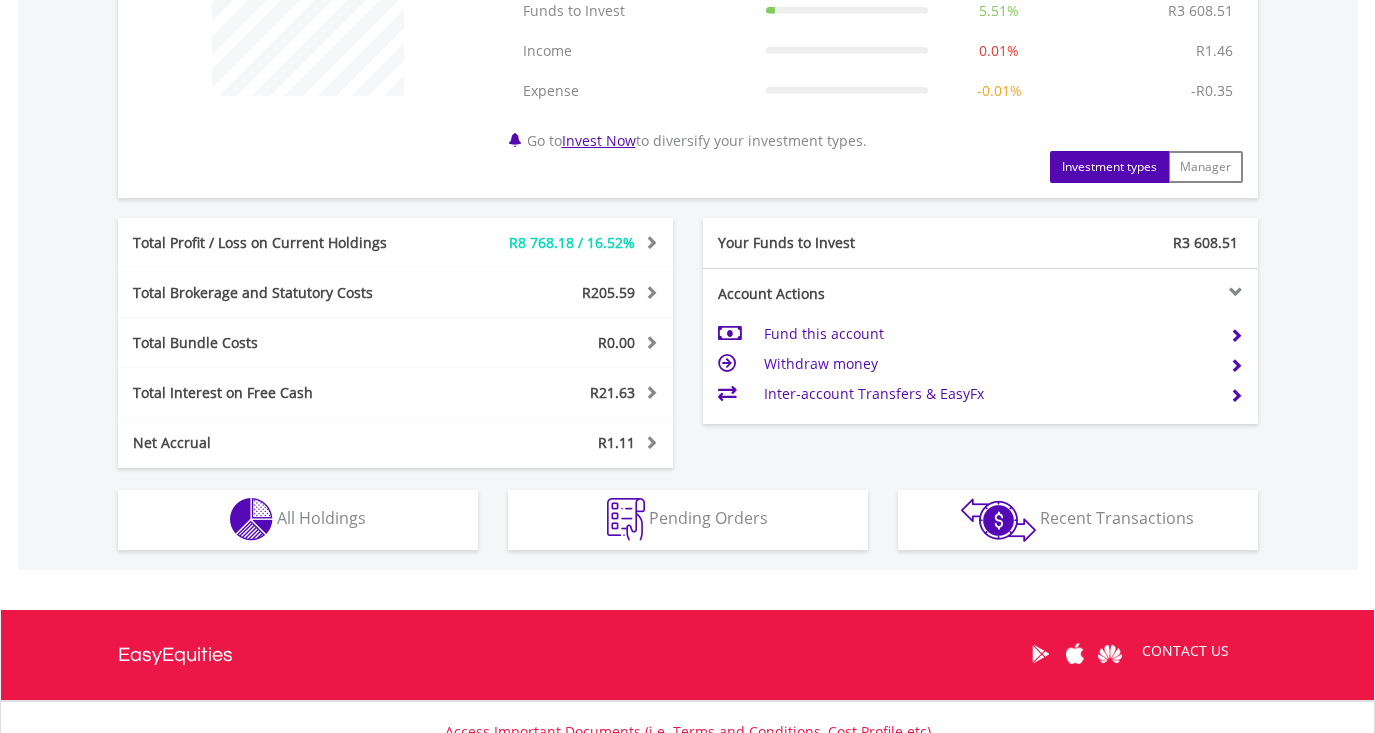 click on "All Holdings" at bounding box center (321, 518) 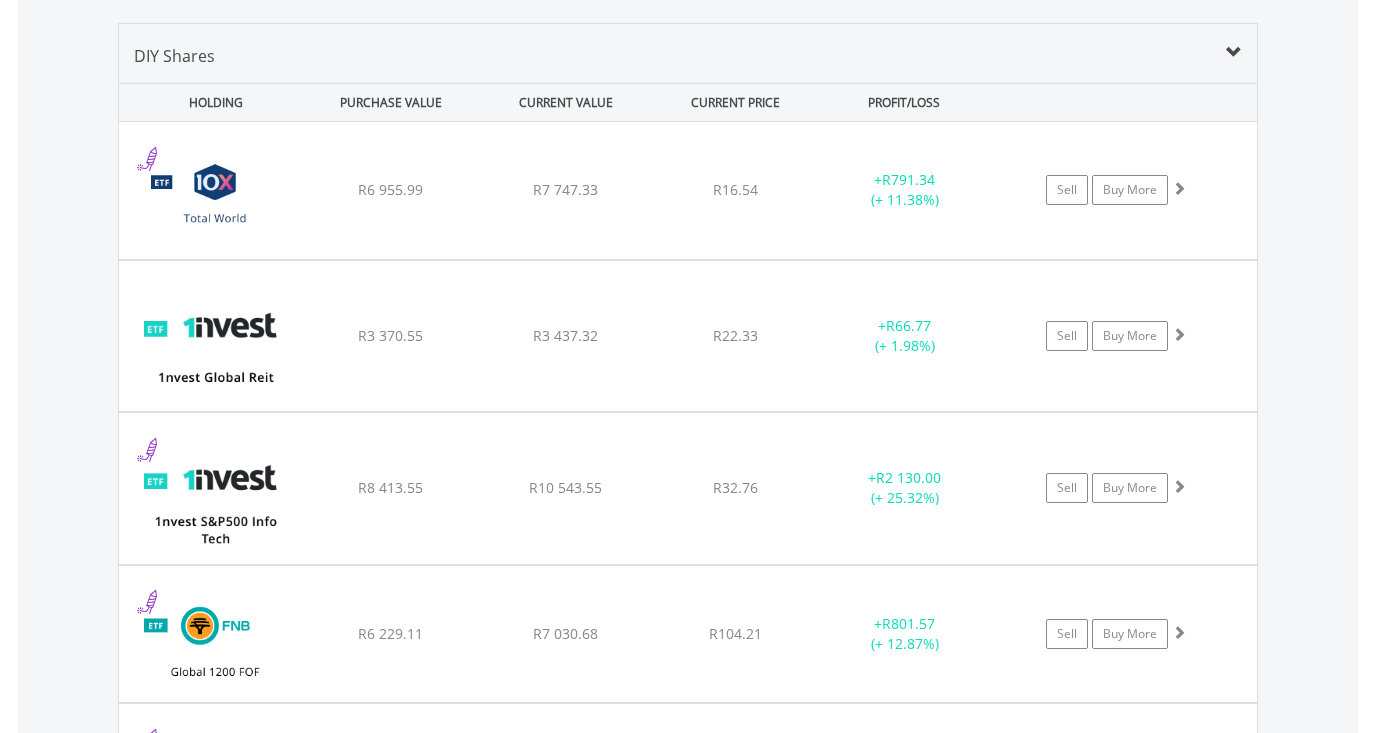 scroll, scrollTop: 1461, scrollLeft: 0, axis: vertical 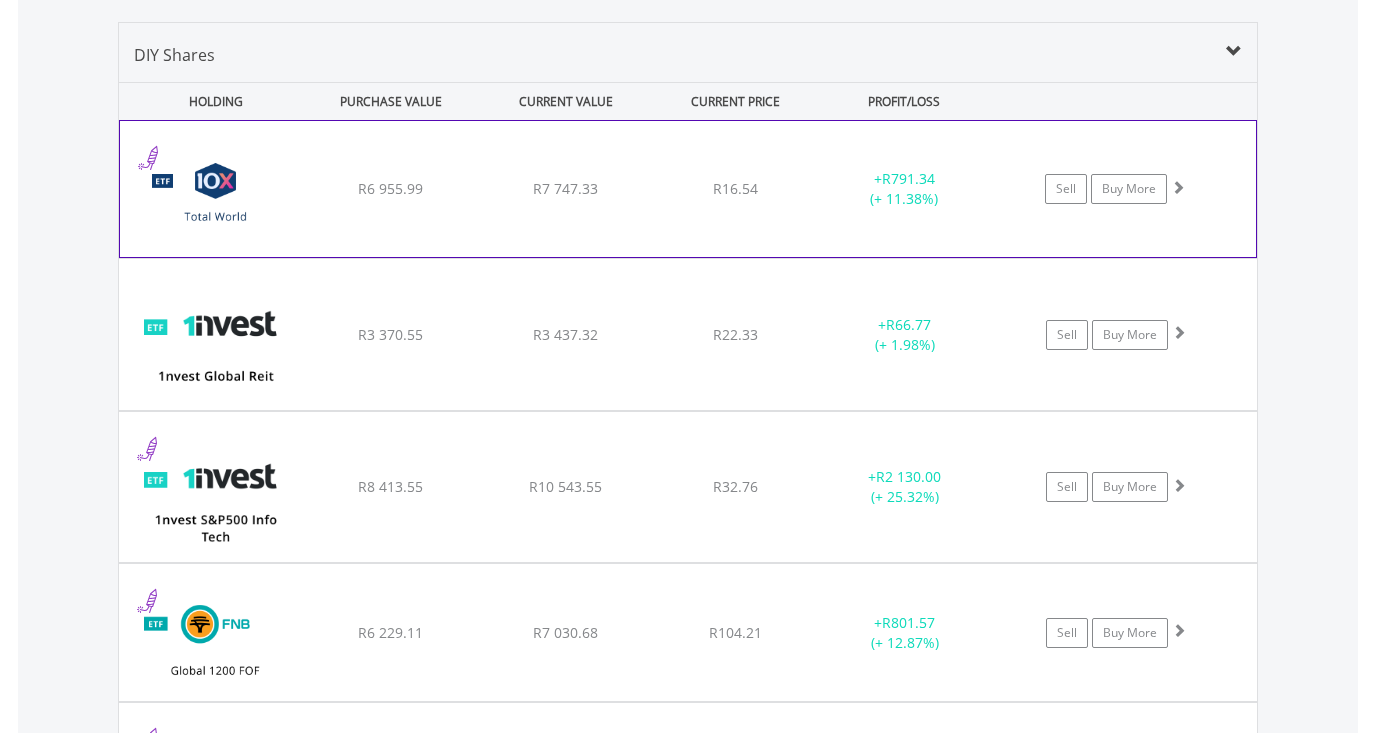 click on "﻿
10X Total World Stock Feeder Exchange Traded Fund
R6 955.99
R7 747.33
R16.54
+  R791.34 (+ 11.38%)
Sell
Buy More" at bounding box center [688, 189] 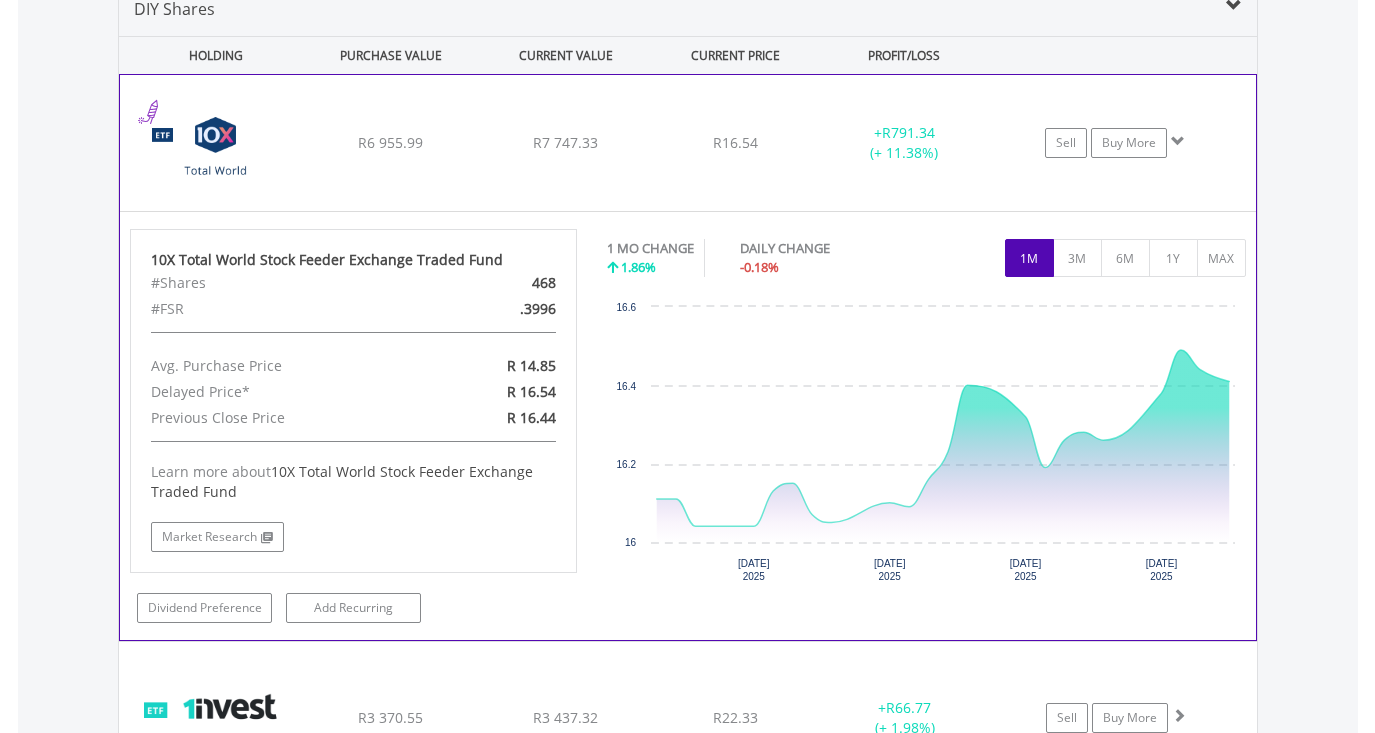 scroll, scrollTop: 1510, scrollLeft: 0, axis: vertical 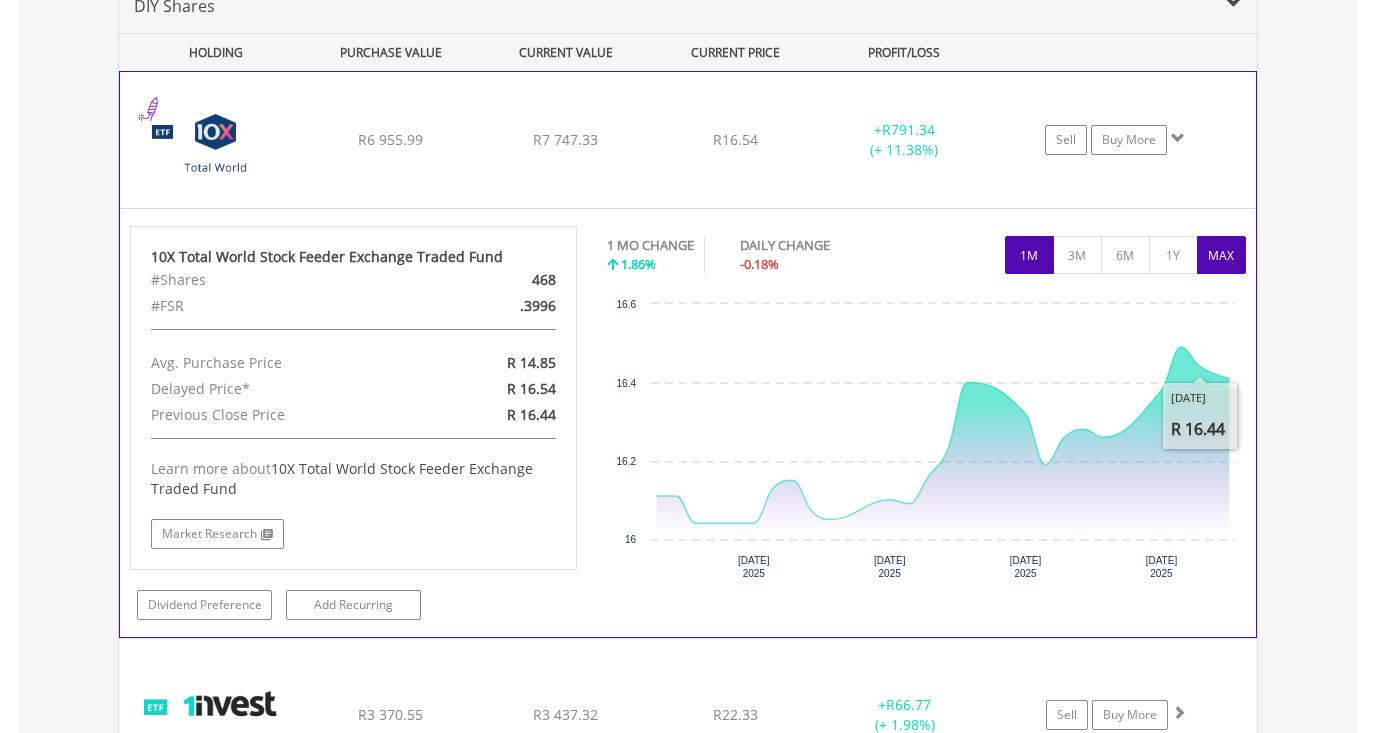 click on "MAX" at bounding box center (1221, 255) 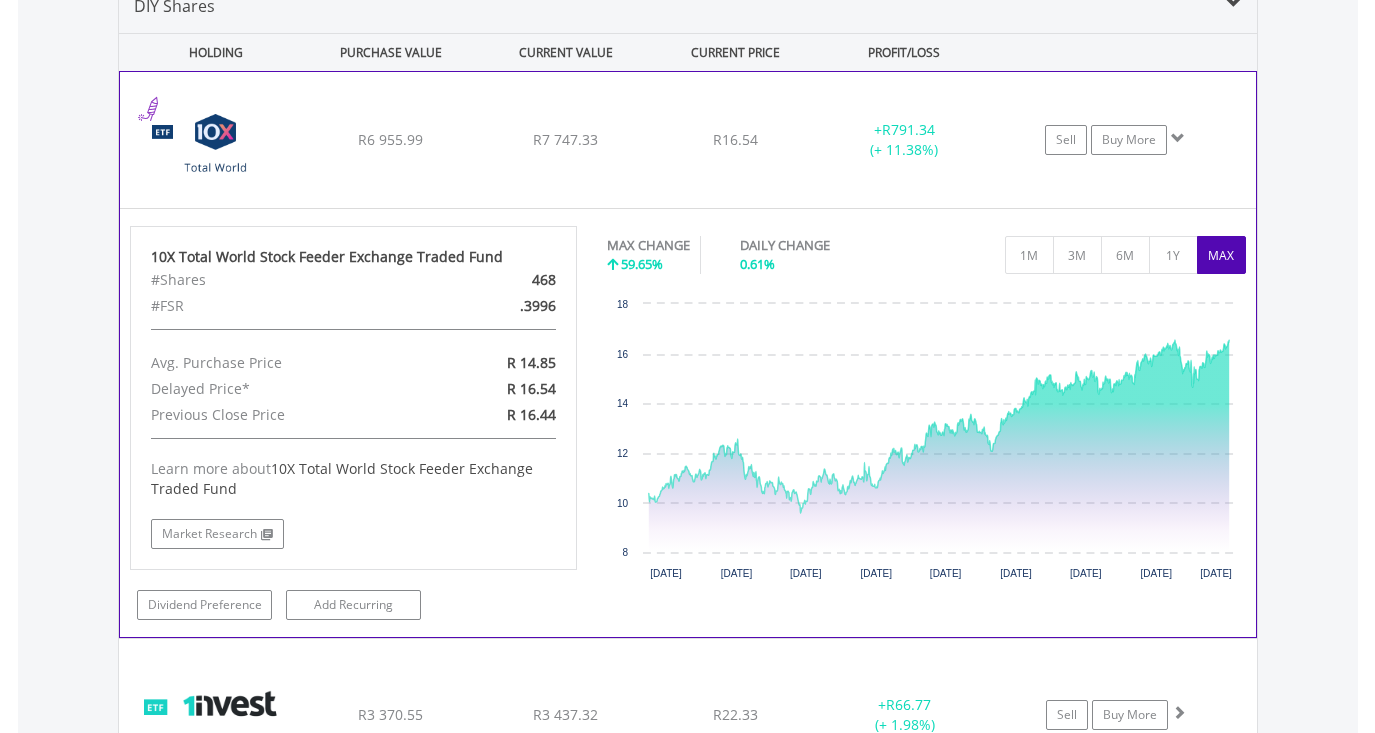 click on "﻿
10X Total World Stock Feeder Exchange Traded Fund
R6 955.99
R7 747.33
R16.54
+  R791.34 (+ 11.38%)
Sell
Buy More" at bounding box center [688, 140] 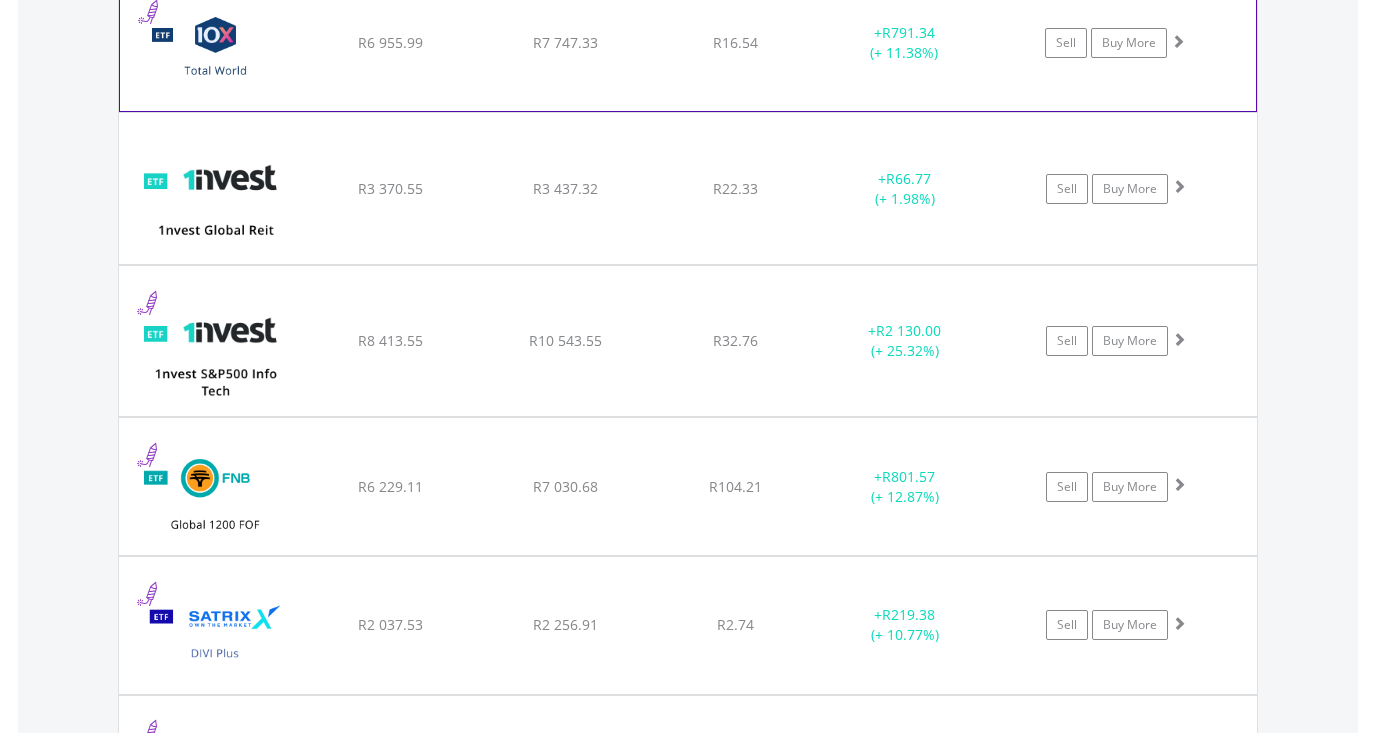 scroll, scrollTop: 1635, scrollLeft: 0, axis: vertical 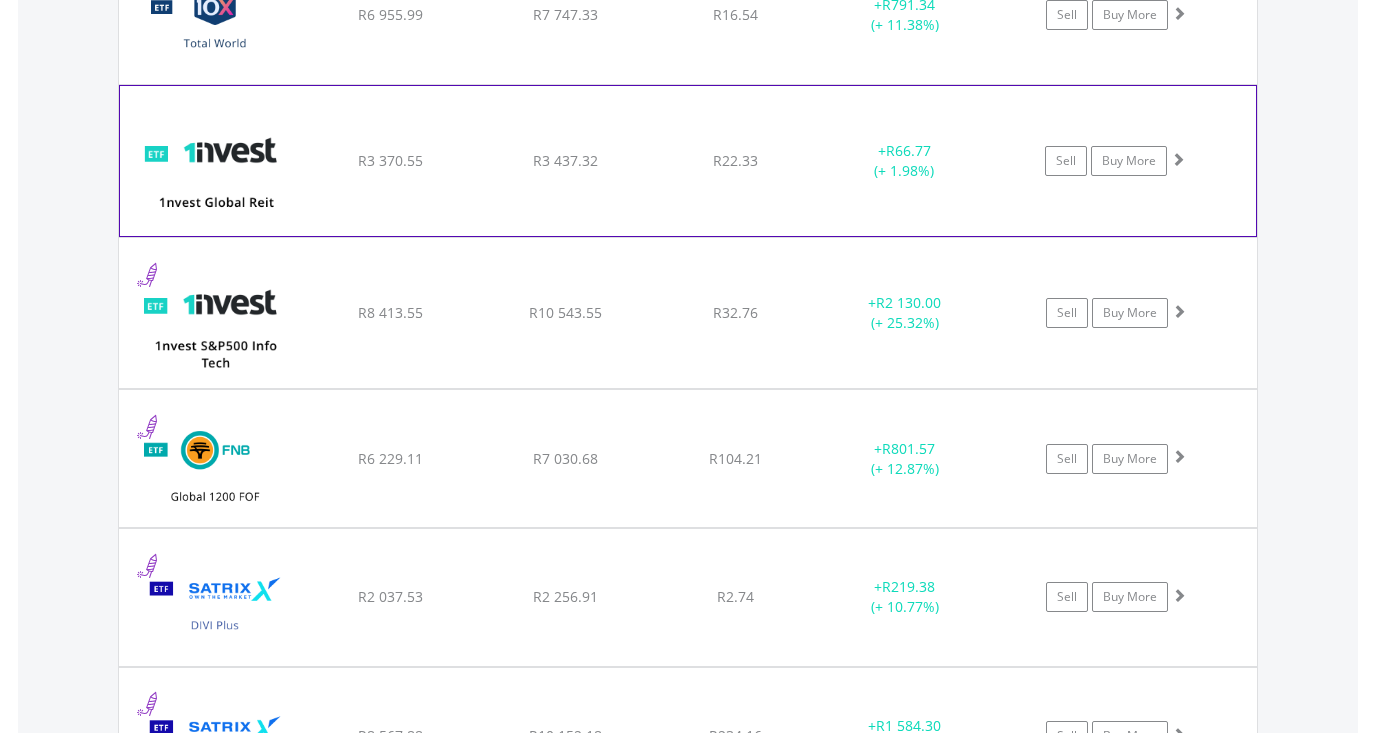 click on "﻿
1nvest Global REIT Index Feeder ETF
R3 370.55
R3 437.32
R22.33
+  R66.77 (+ 1.98%)
Sell
Buy More" at bounding box center [688, 15] 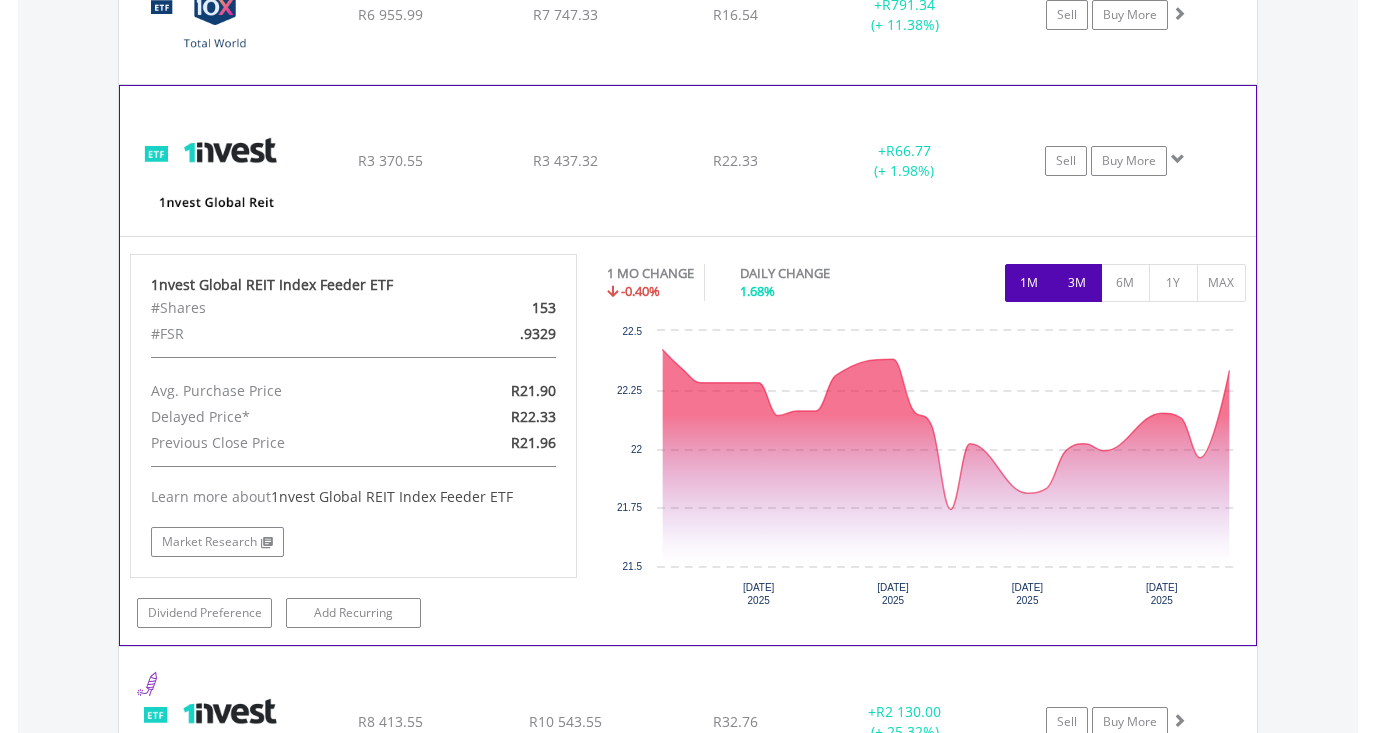 click on "3M" at bounding box center (1077, 283) 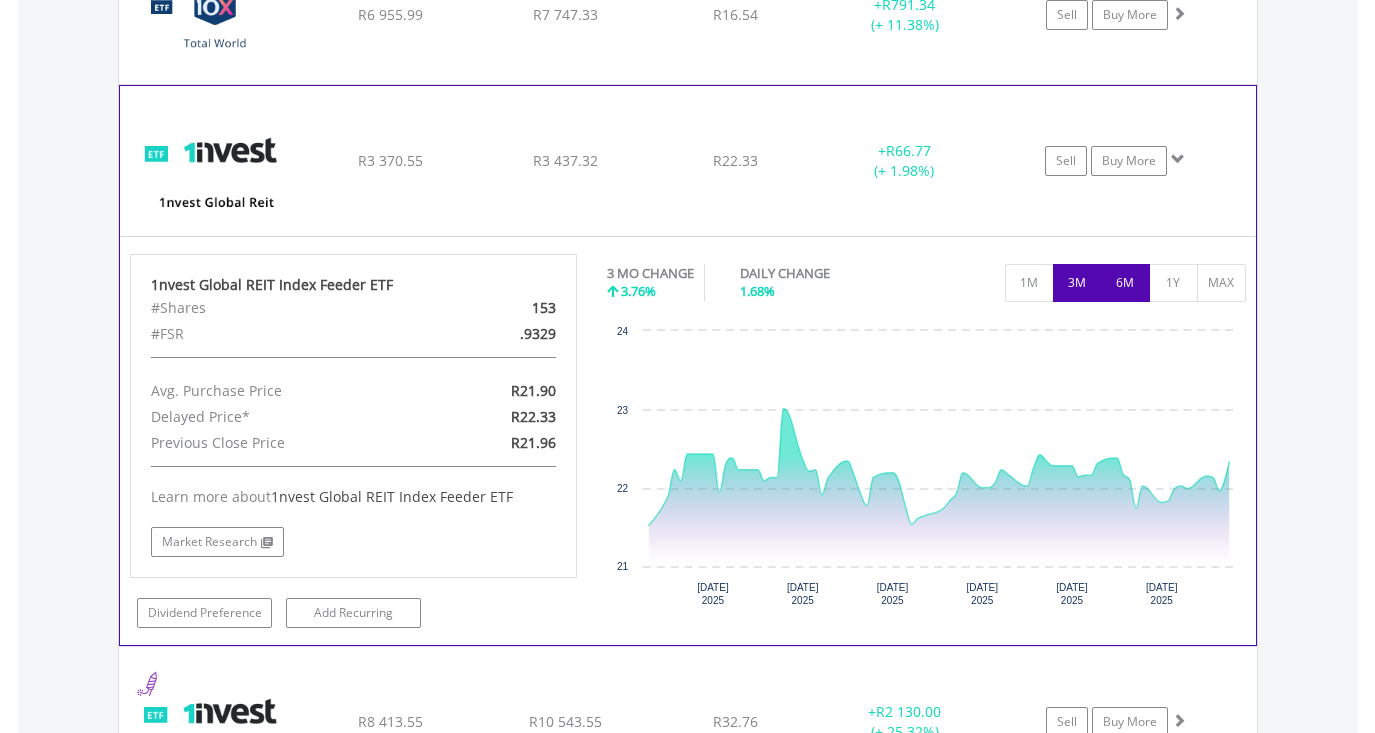 click on "6M" at bounding box center (1125, 283) 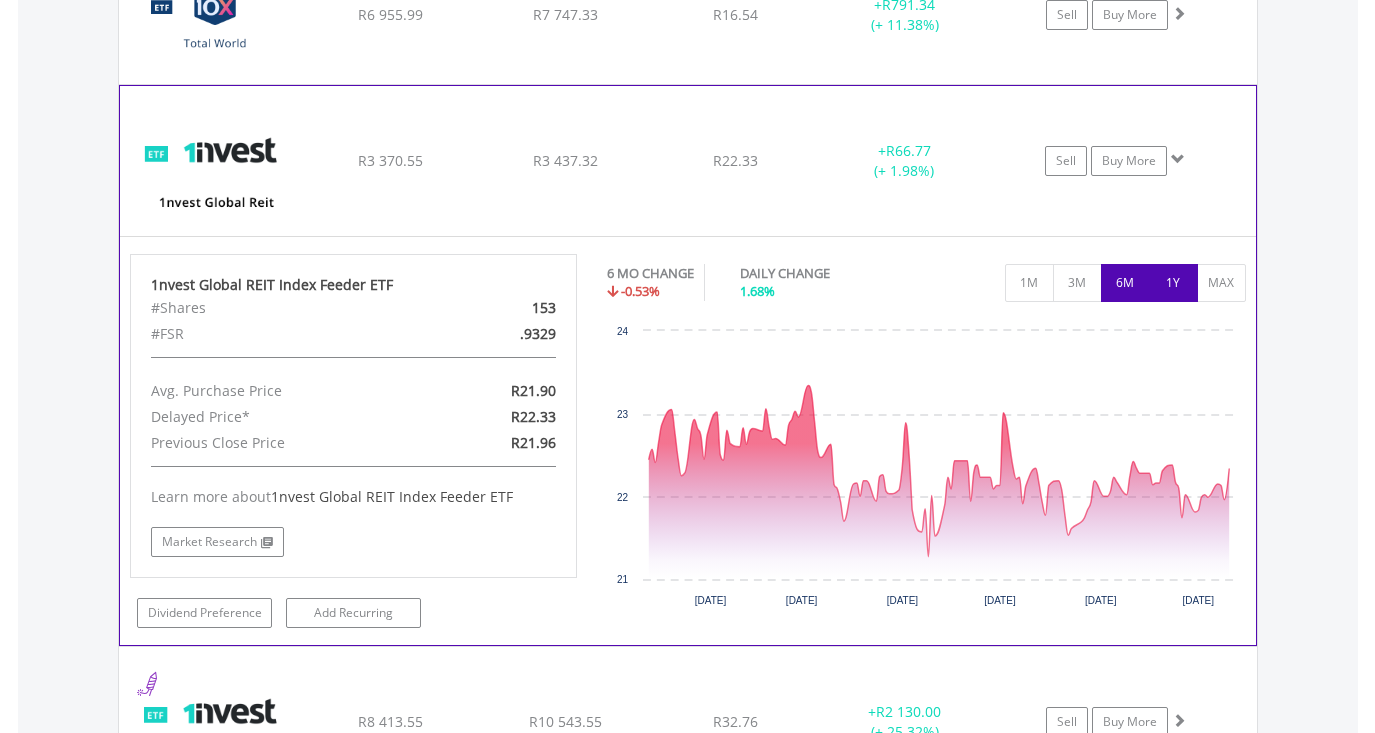 click on "1Y" at bounding box center (1173, 283) 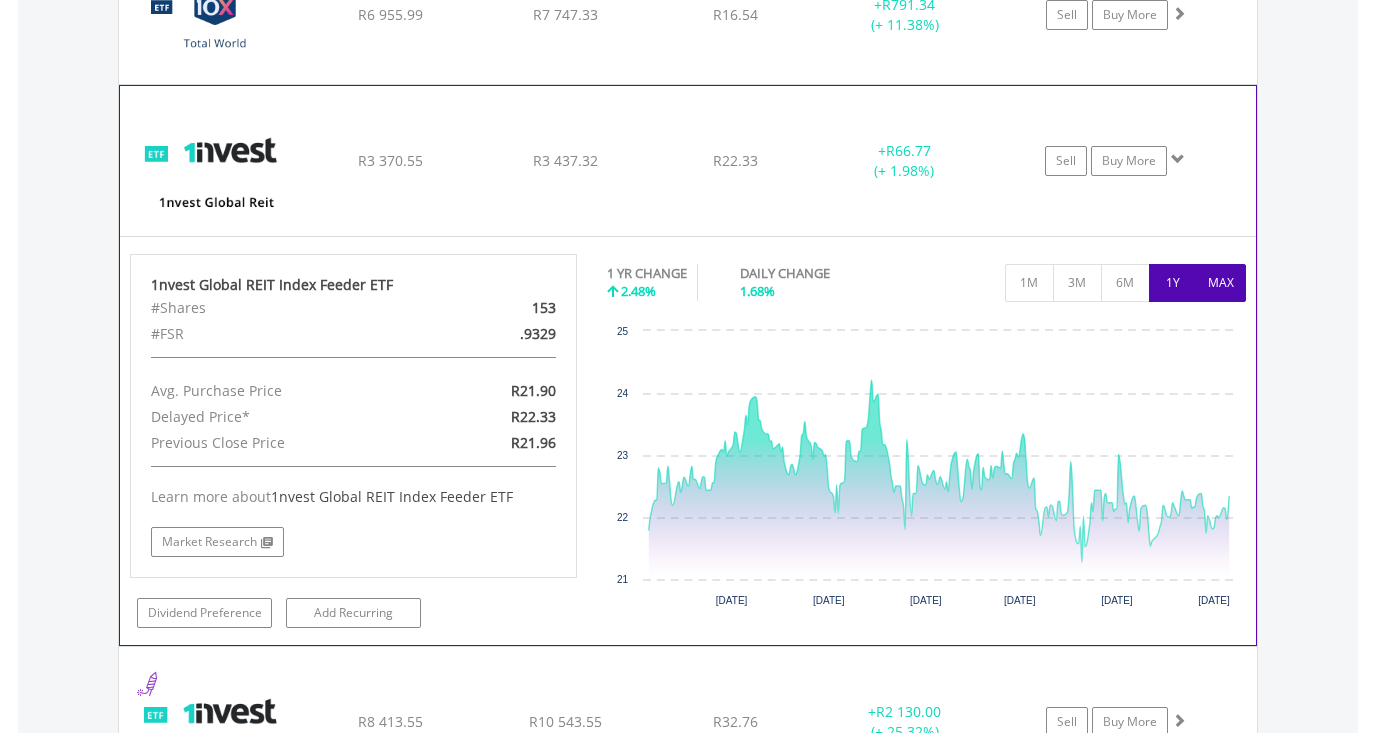 click on "MAX" at bounding box center [1221, 283] 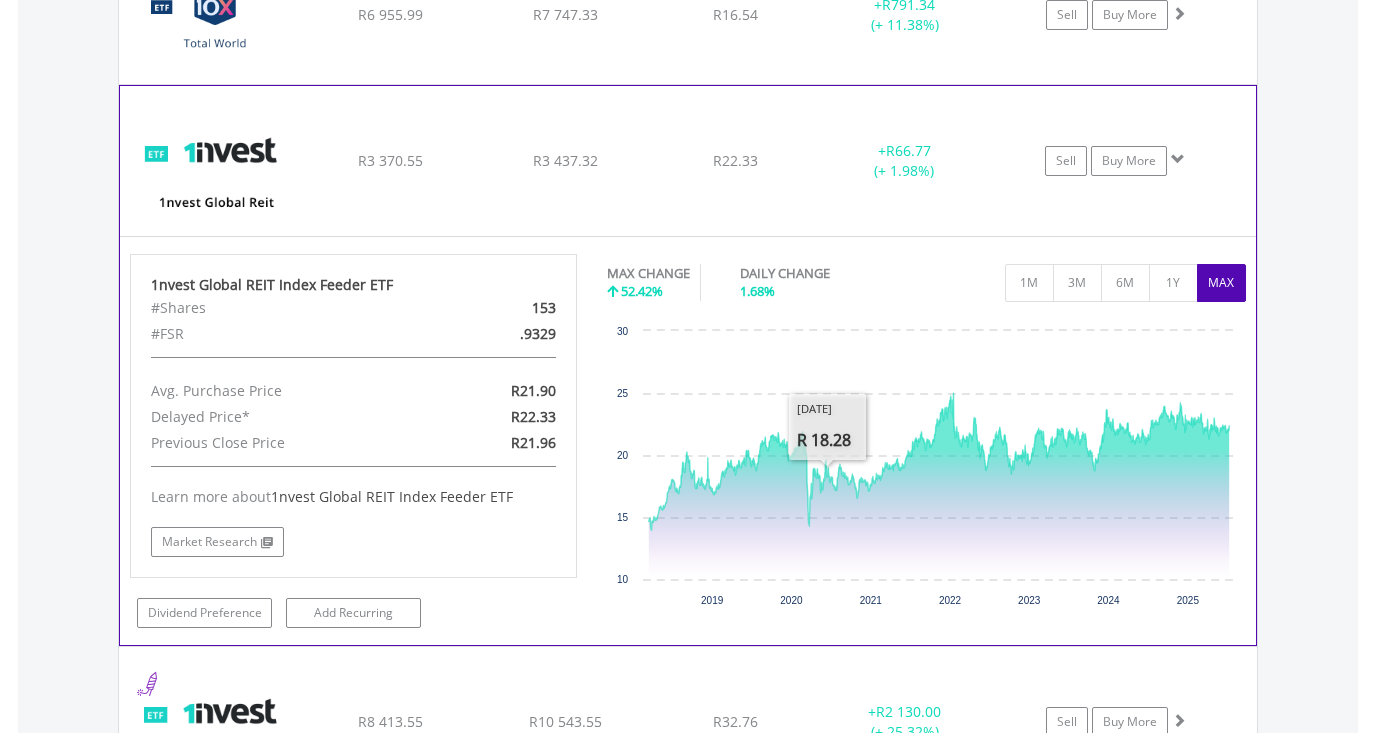 click on "﻿
1nvest Global REIT Index Feeder ETF
R3 370.55
R3 437.32
R22.33
+  R66.77 (+ 1.98%)
Sell
Buy More" at bounding box center (688, 15) 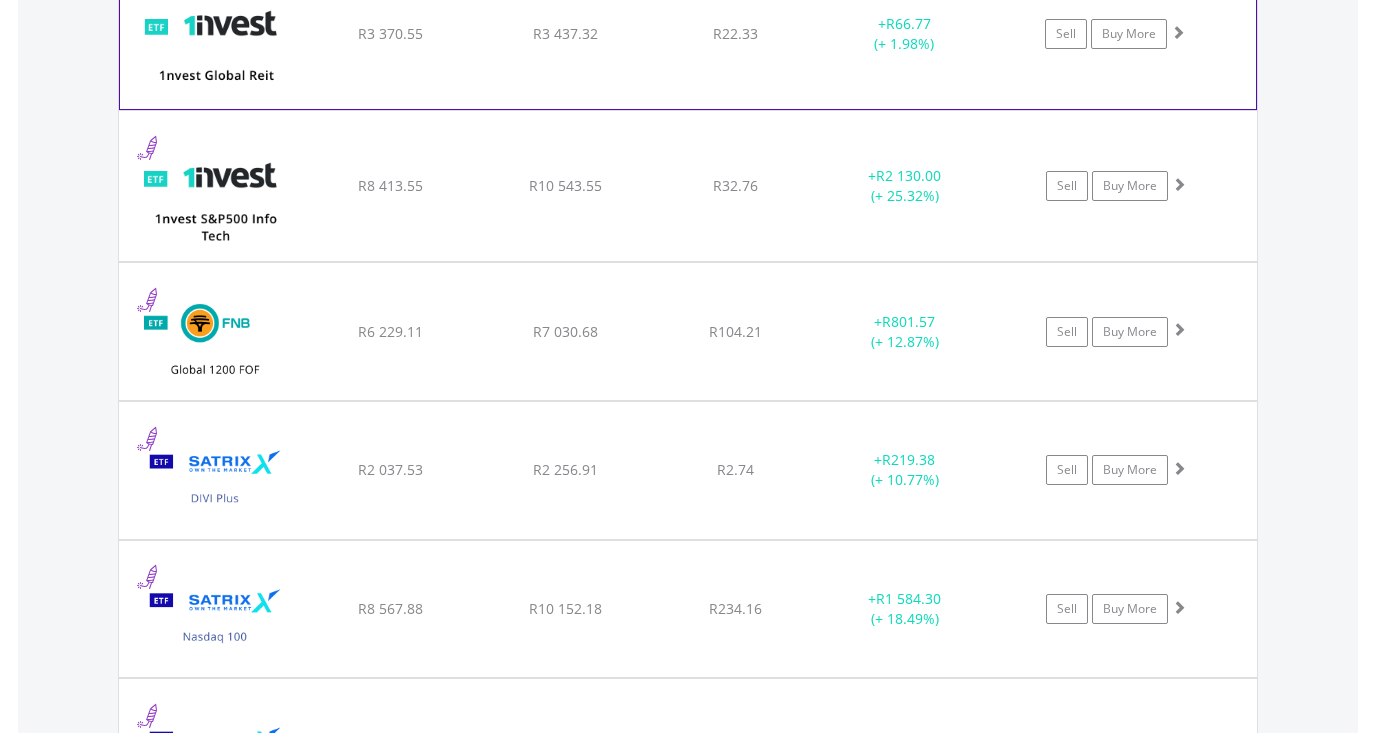 scroll, scrollTop: 1773, scrollLeft: 0, axis: vertical 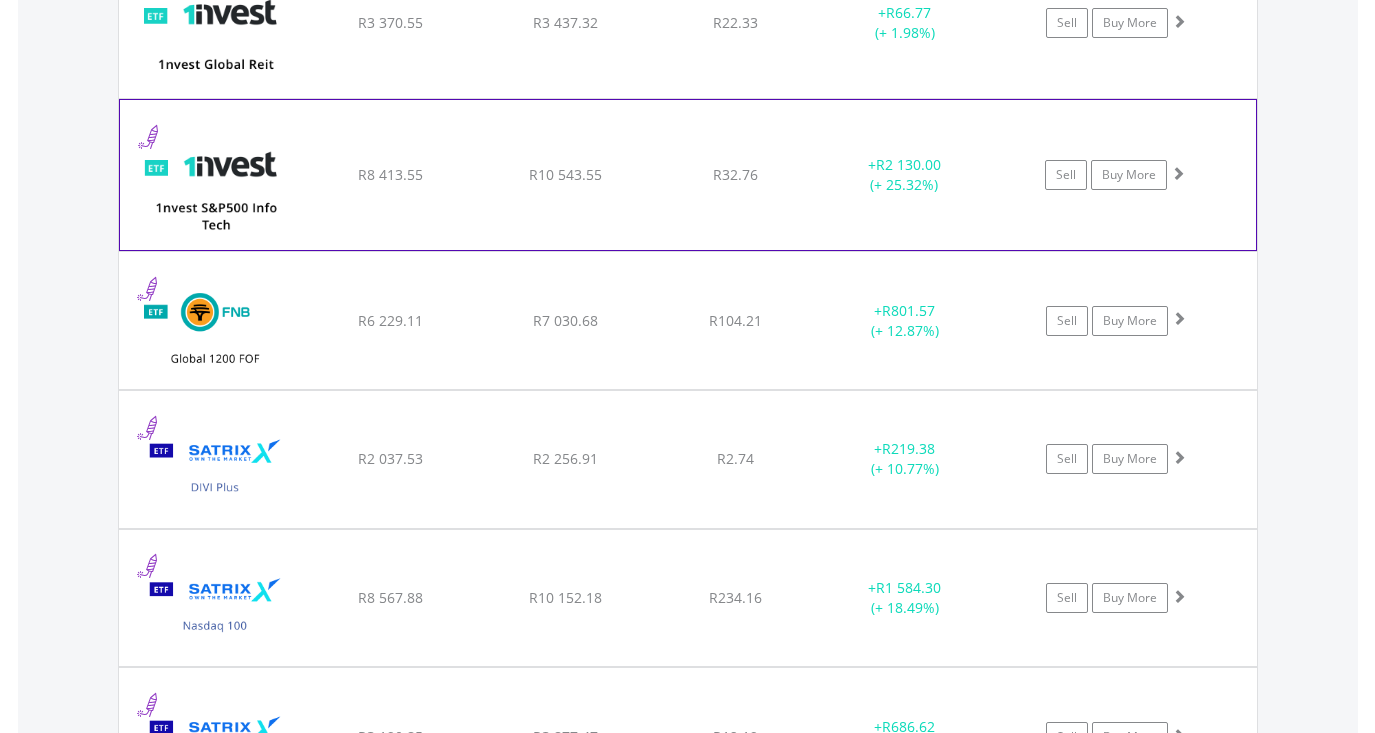 click on "﻿
1nvest S&P500 Info Tech Index Feeder ETF
R8 413.55
R10 543.55
R32.76
+  R2 130.00 (+ 25.32%)
Sell
Buy More" at bounding box center [688, -123] 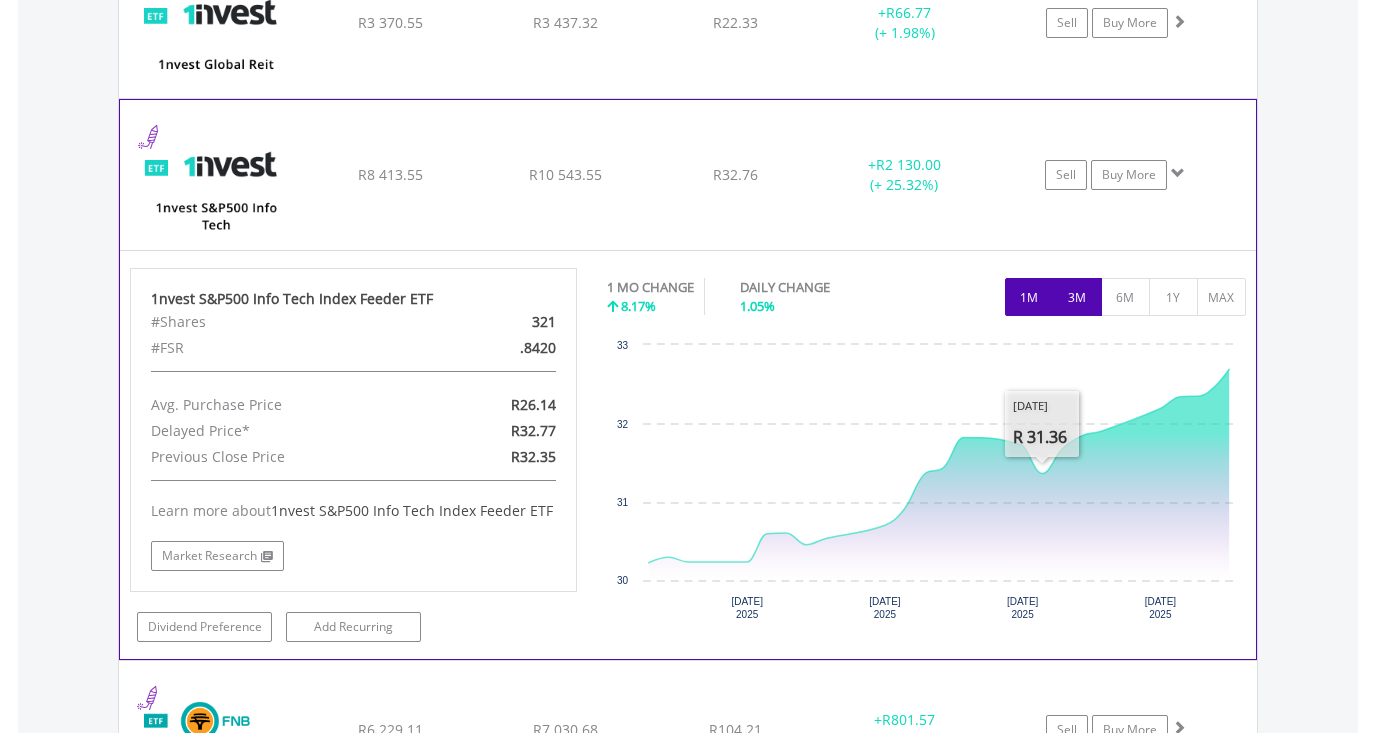 click on "3M" at bounding box center (1077, 297) 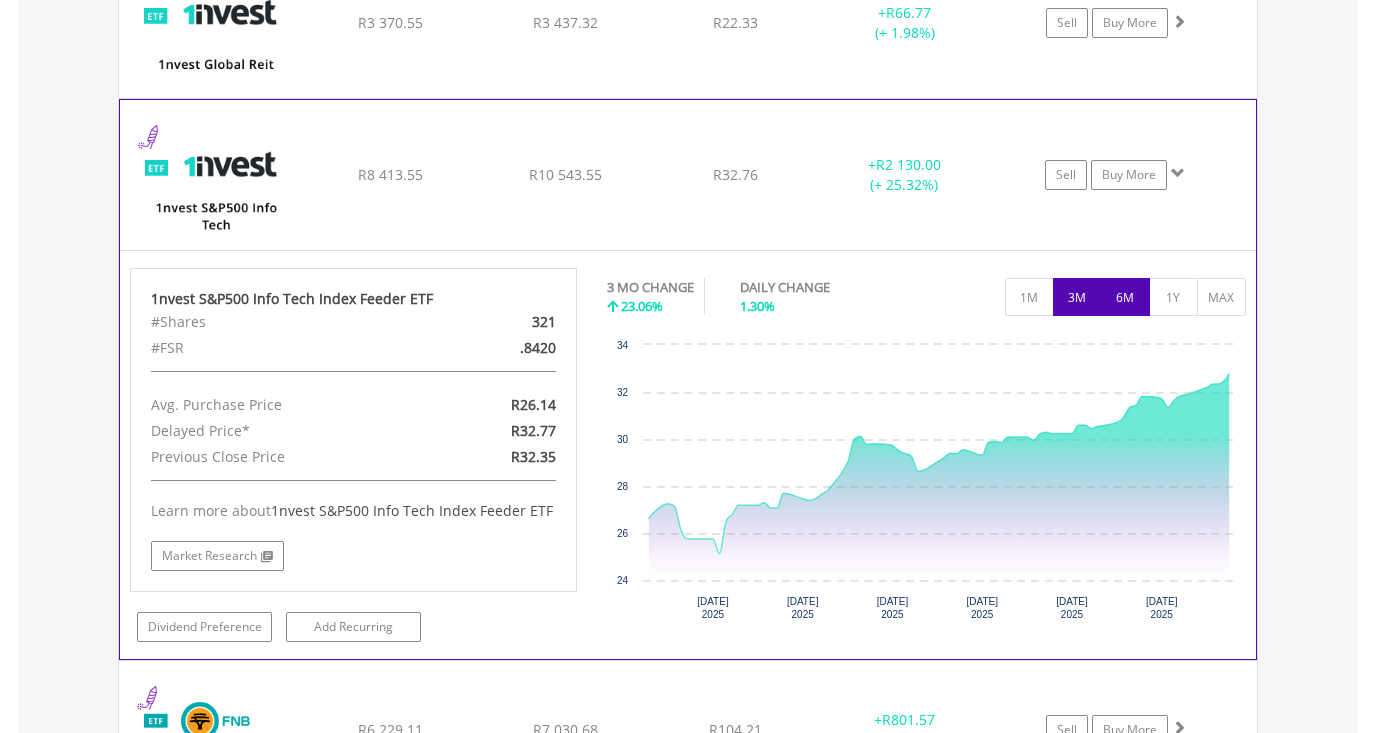 click on "6M" at bounding box center (1125, 297) 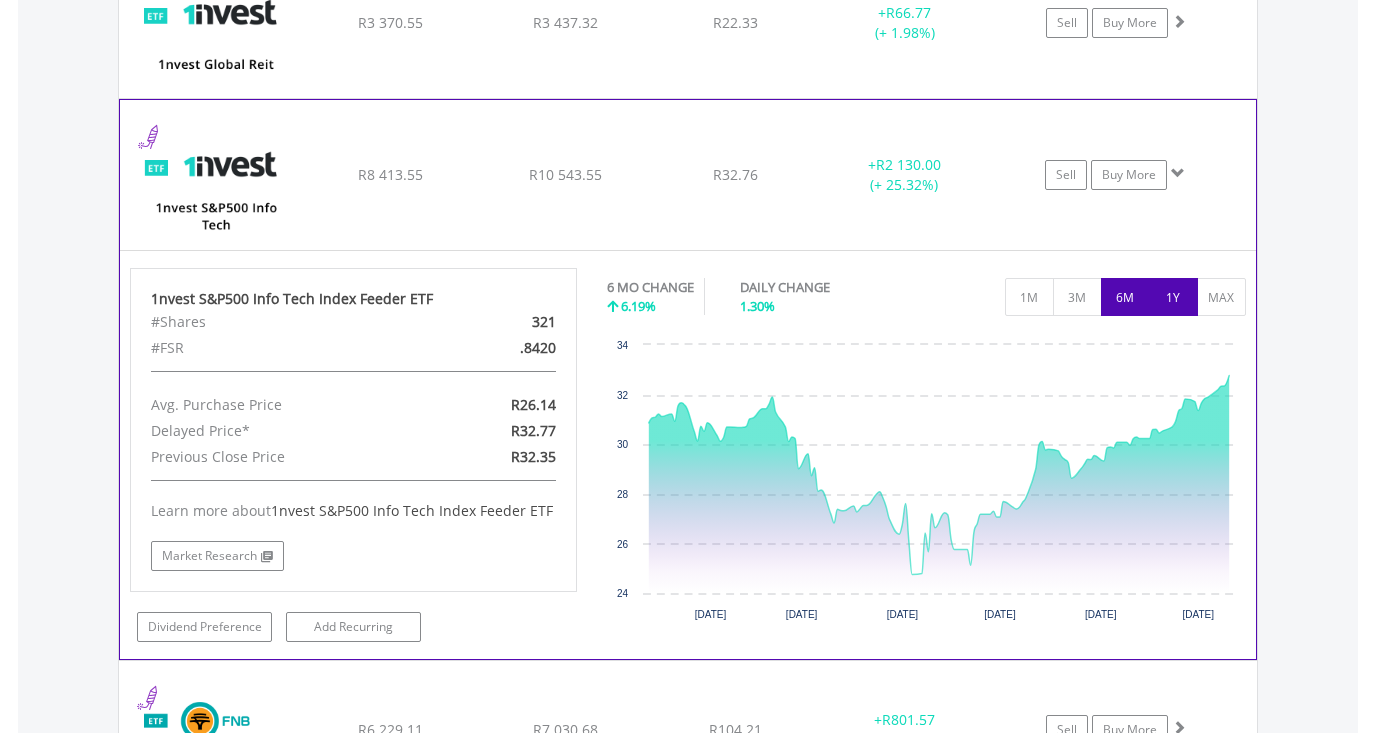click on "1Y" at bounding box center (1173, 297) 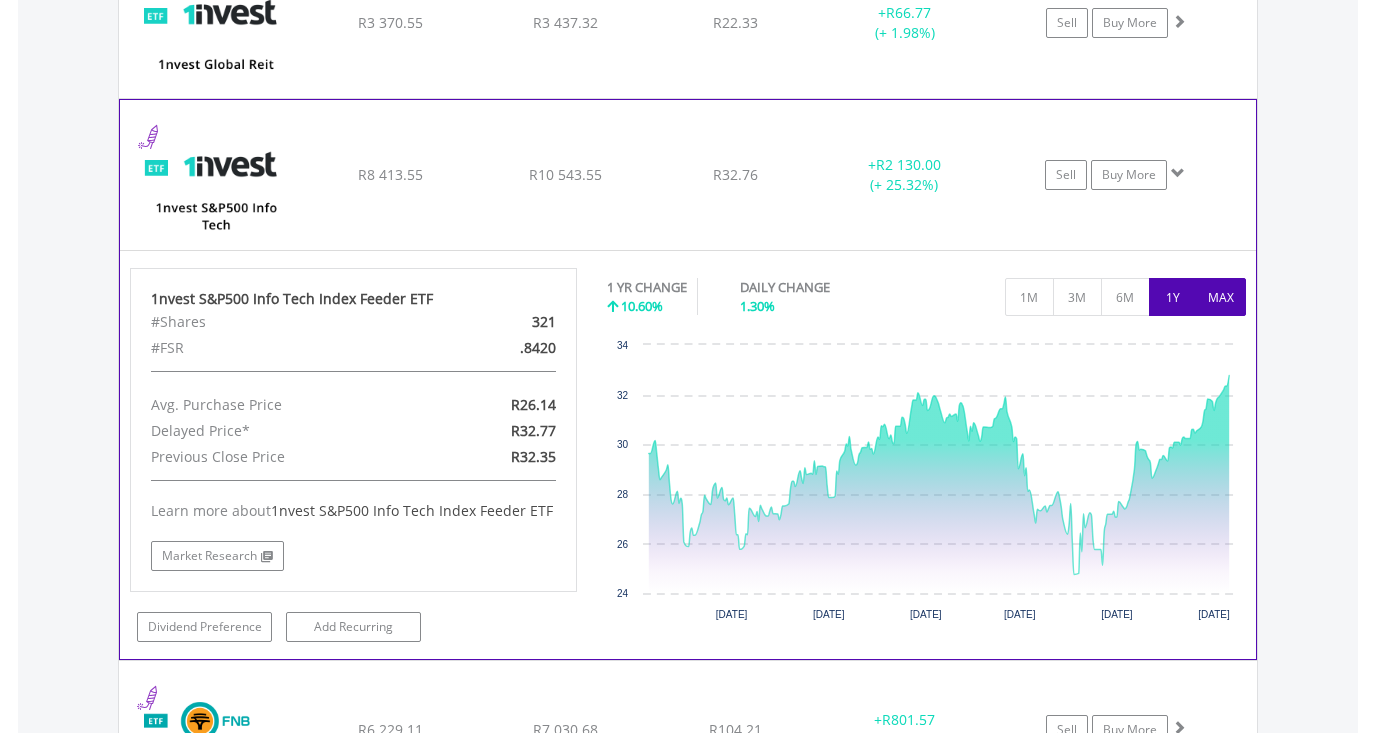 click on "MAX" at bounding box center (1221, 297) 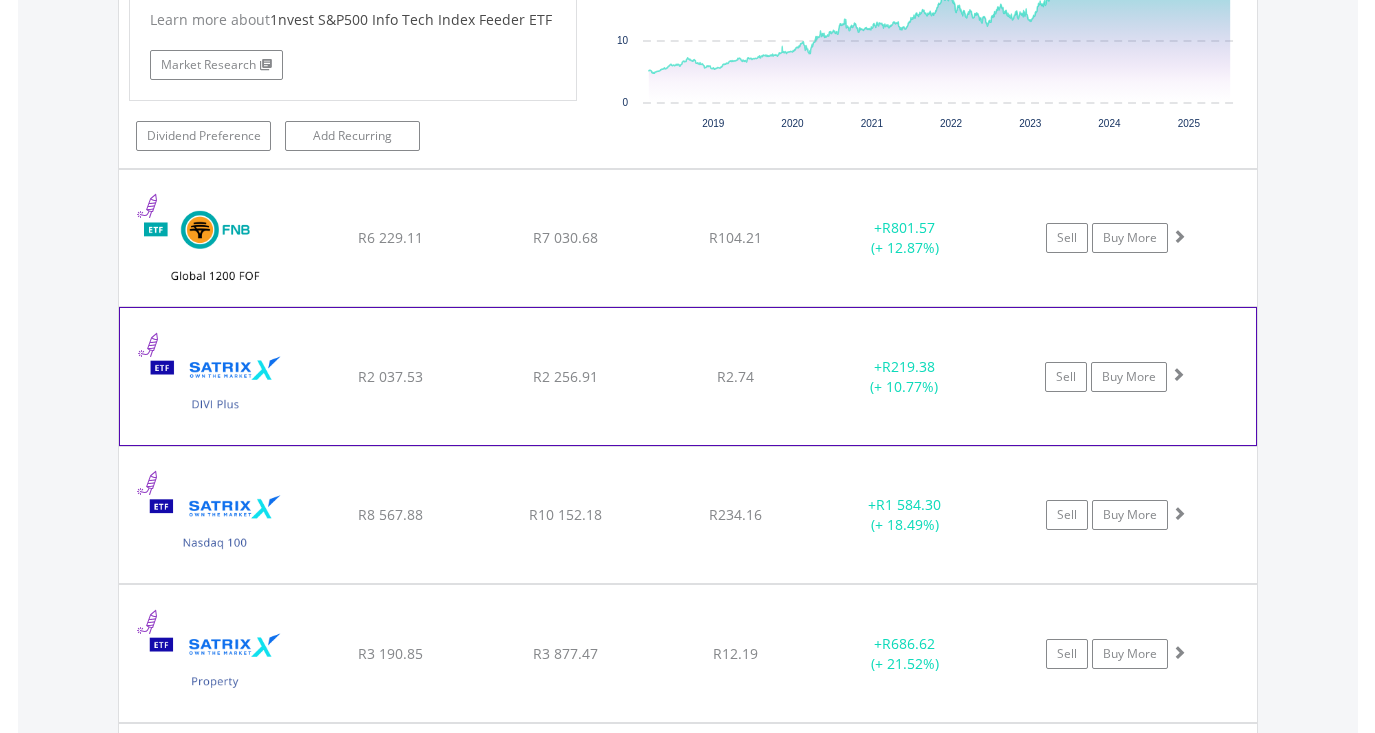 scroll, scrollTop: 1469, scrollLeft: 0, axis: vertical 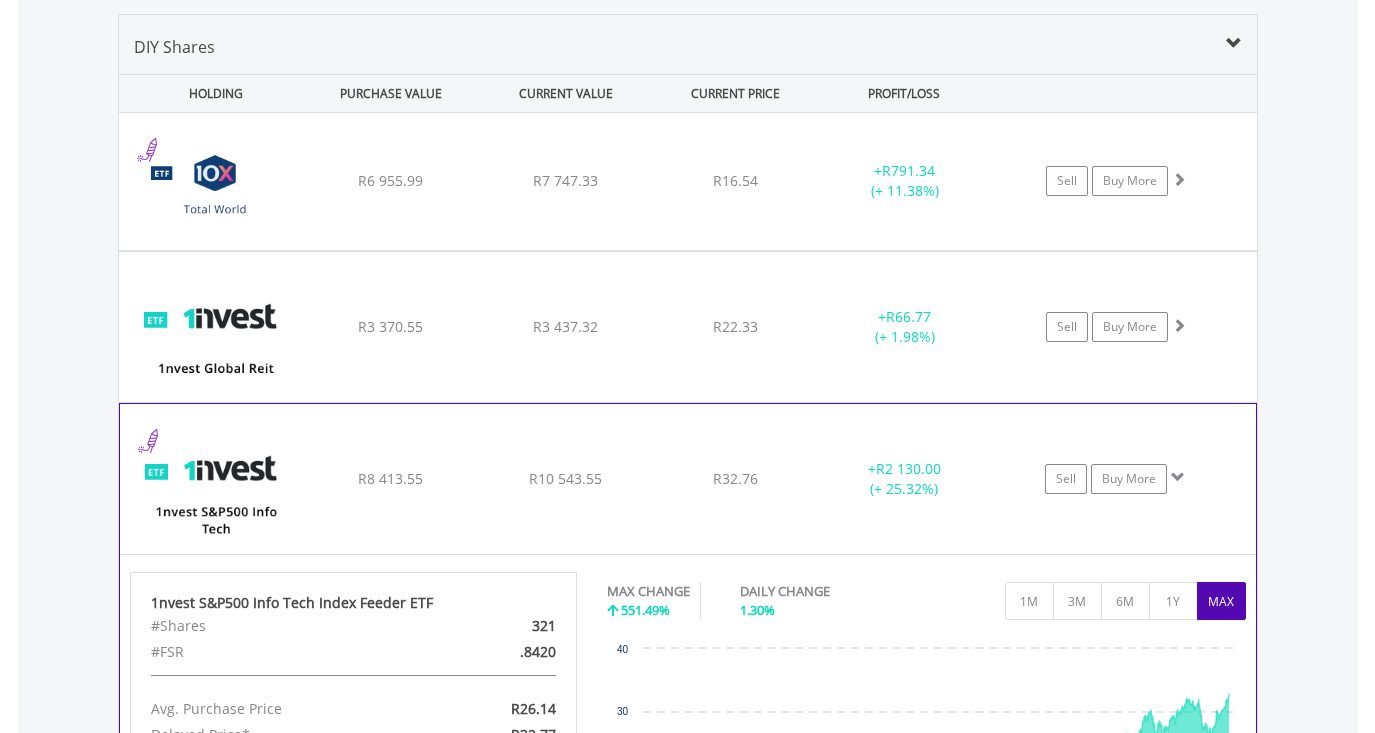 click on "﻿
1nvest S&P500 Info Tech Index Feeder ETF
R8 413.55
R10 543.55
R32.76
+  R2 130.00 (+ 25.32%)
Sell
Buy More" at bounding box center [688, 181] 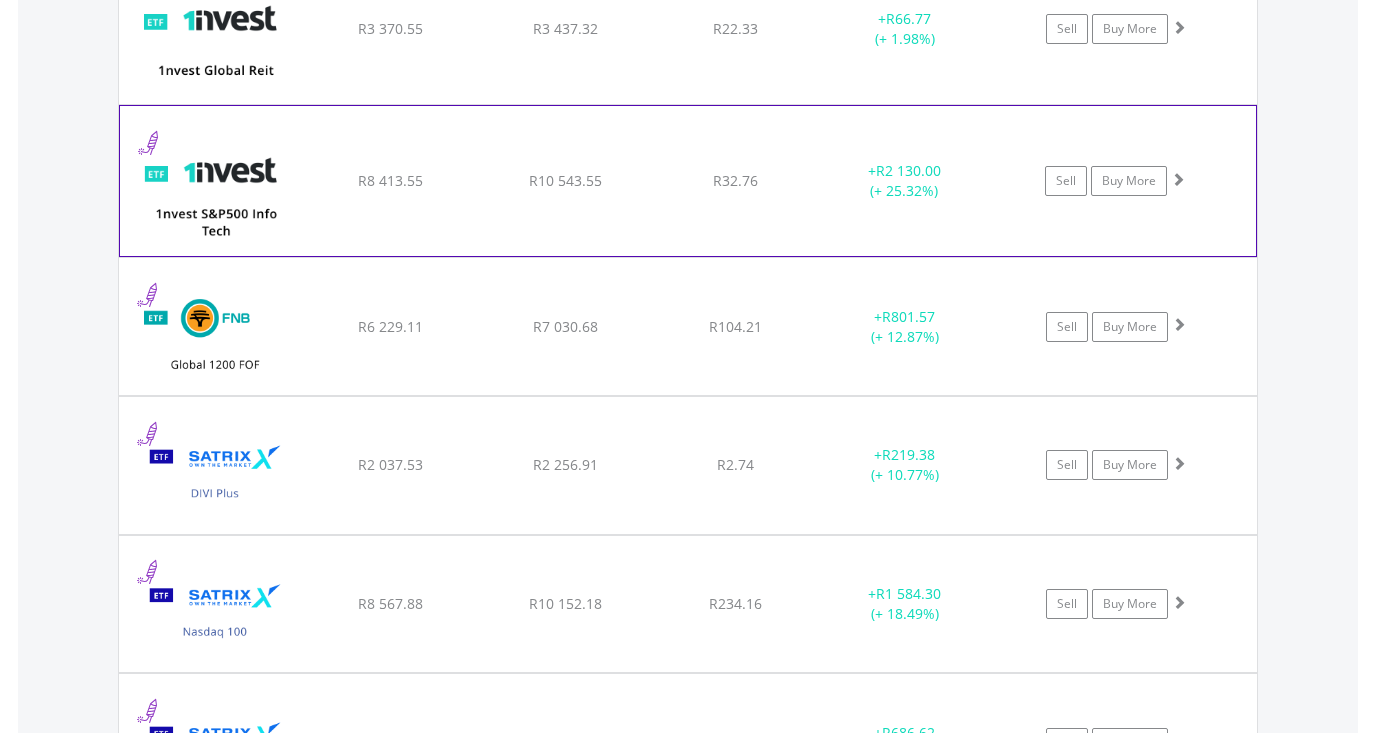 scroll, scrollTop: 1781, scrollLeft: 0, axis: vertical 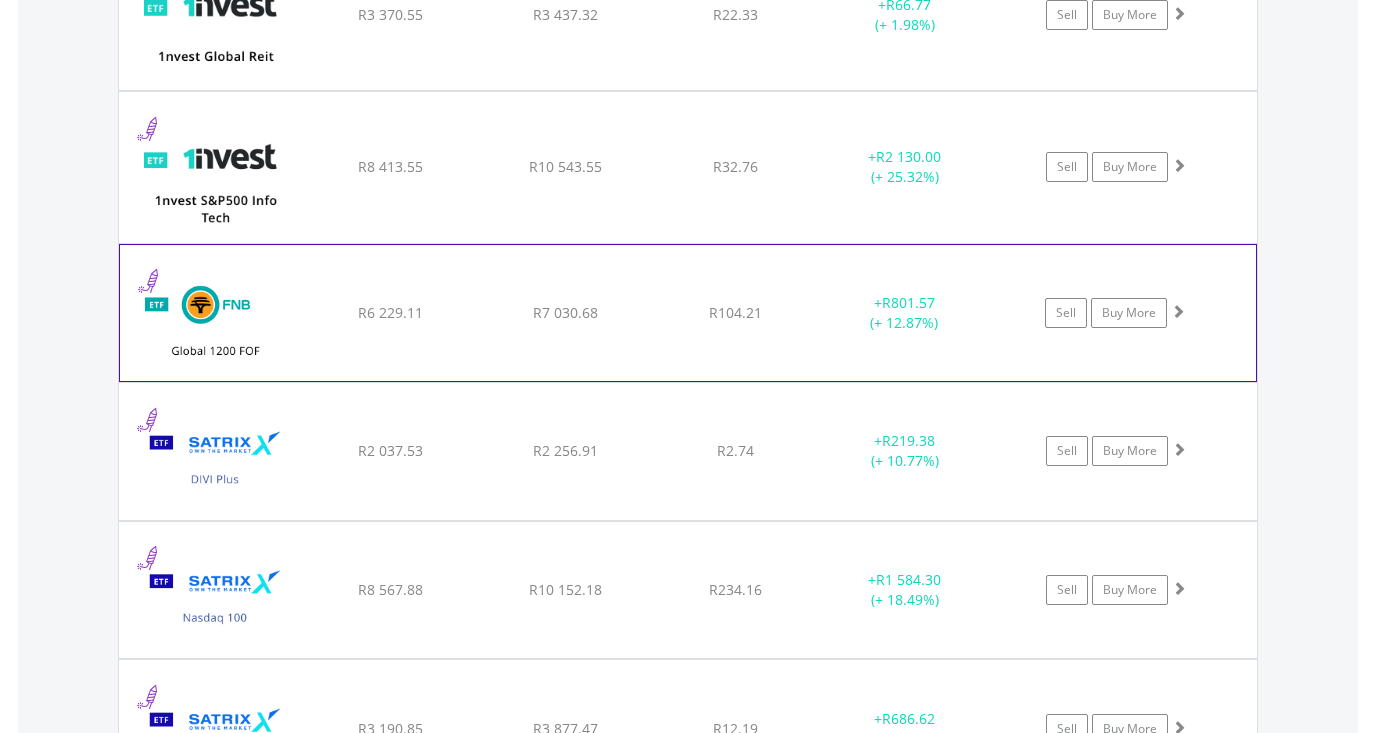 click on "﻿
FNB Global 1200 Equity Fund of Funds ETF
R6 229.11
R7 030.68
R104.21
+  R801.57 (+ 12.87%)
Sell
Buy More" at bounding box center (688, -131) 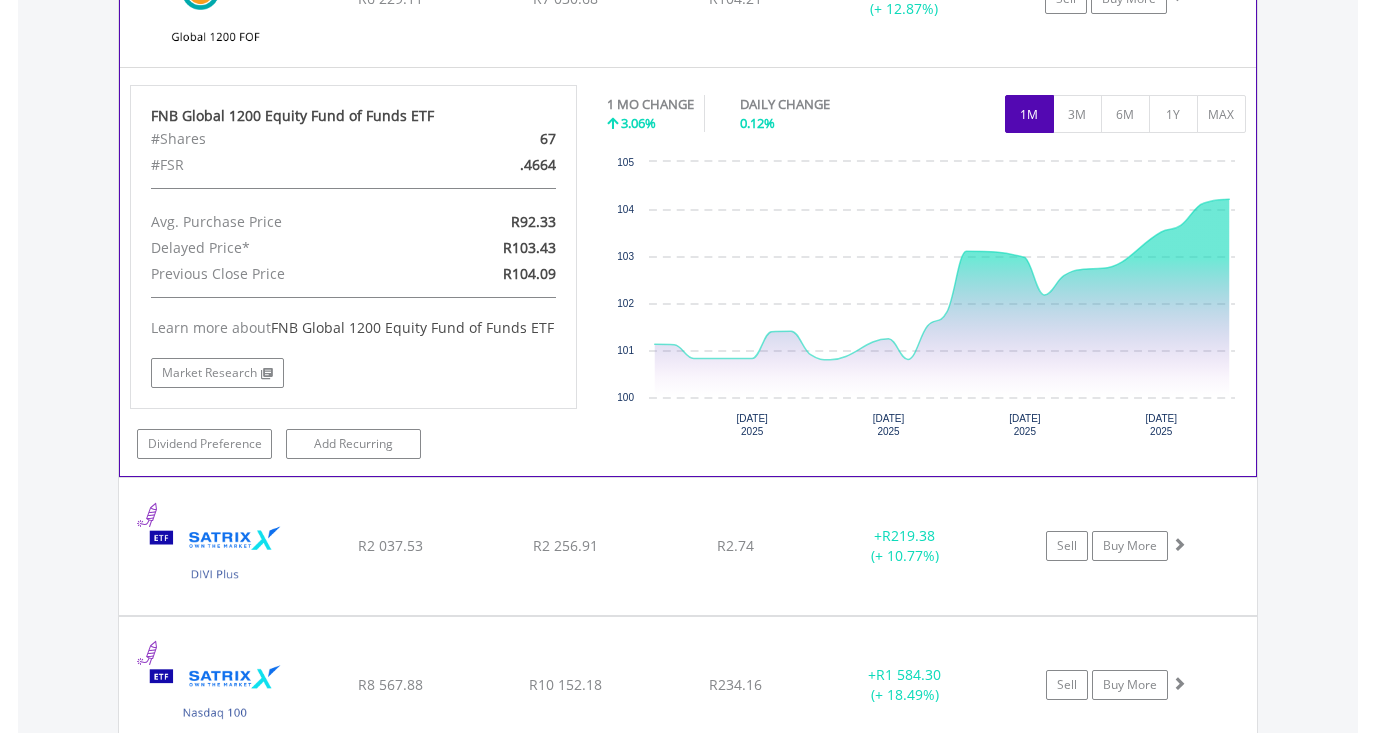 scroll, scrollTop: 2096, scrollLeft: 0, axis: vertical 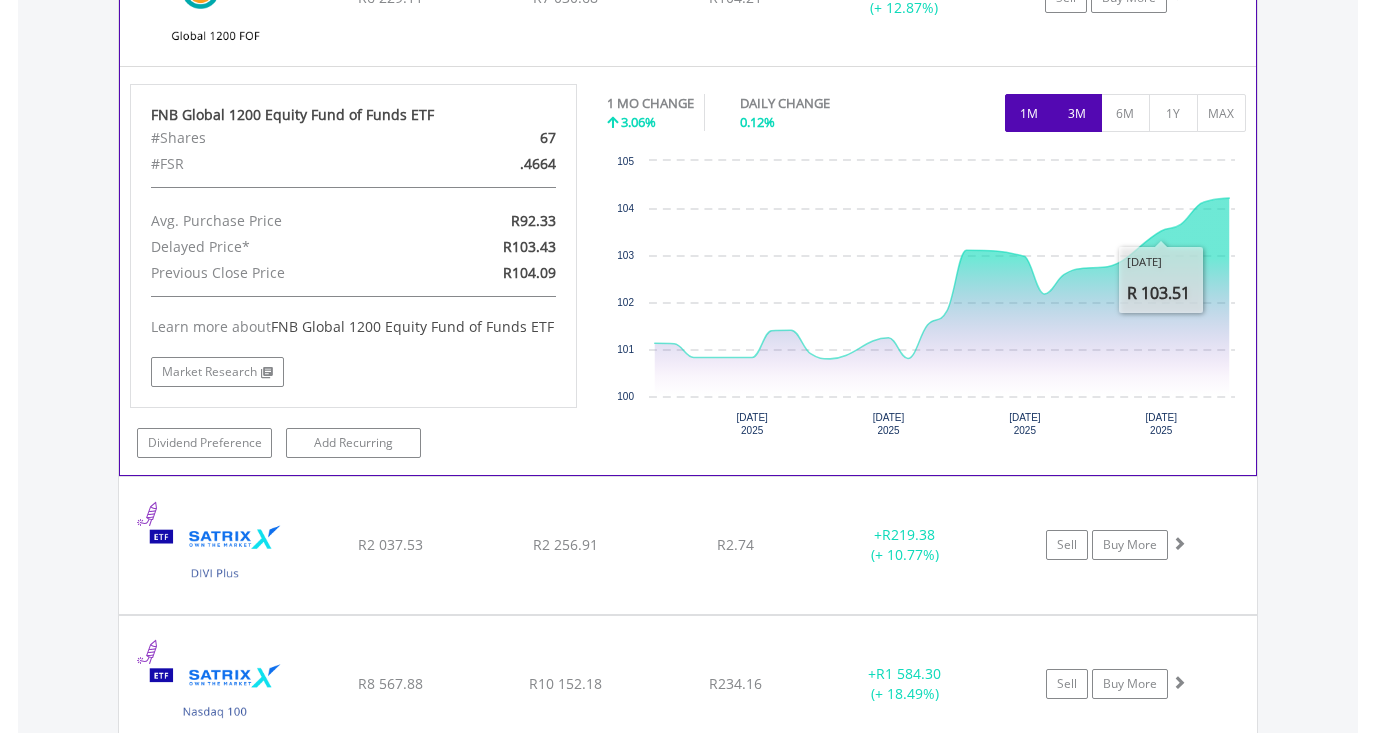 click on "3M" at bounding box center (1077, 113) 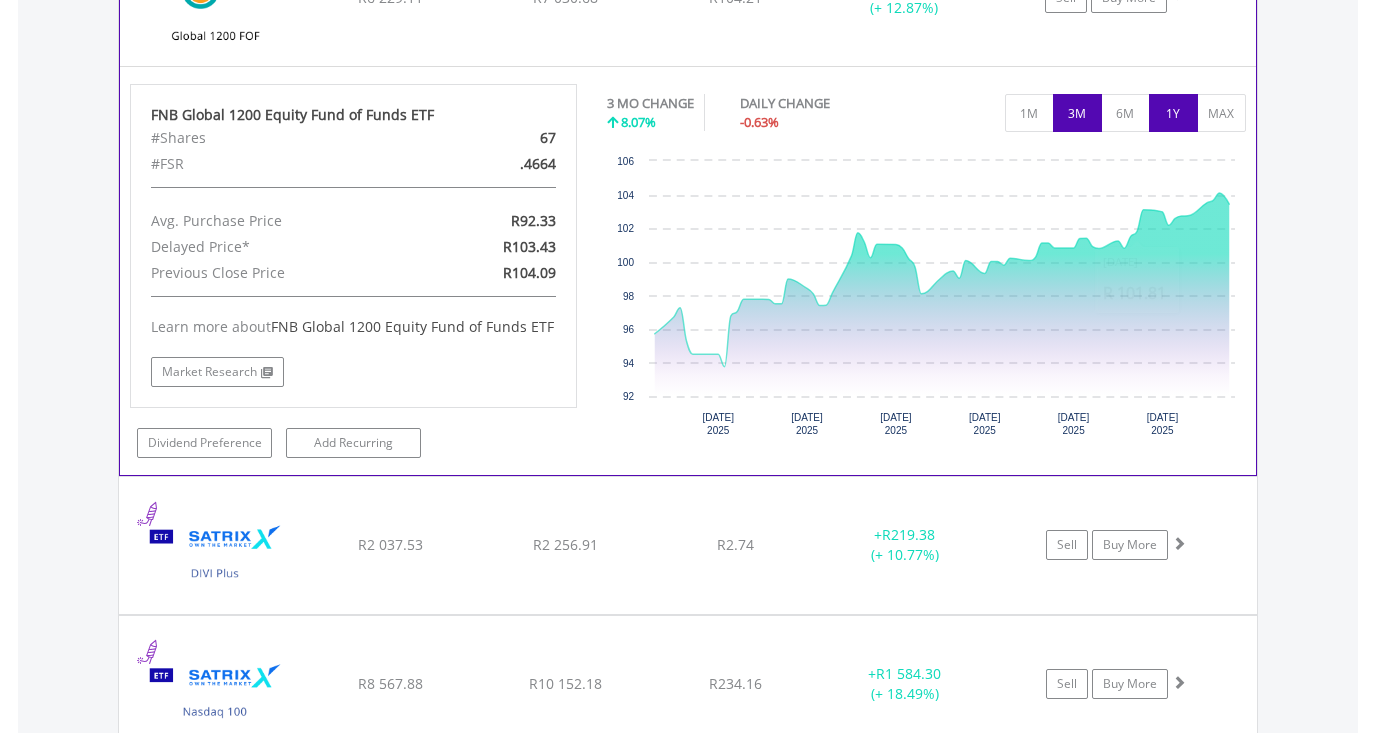 click on "1Y" at bounding box center [1173, 113] 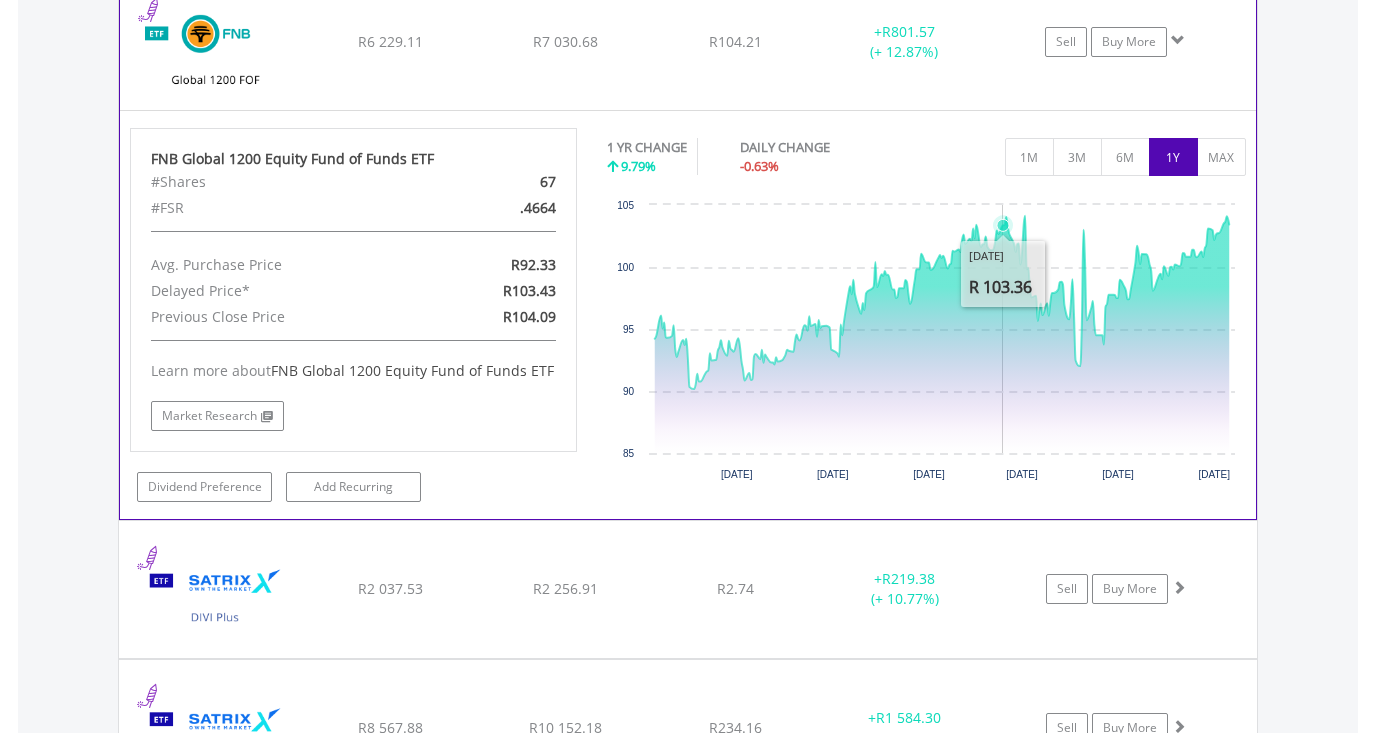 scroll, scrollTop: 2044, scrollLeft: 0, axis: vertical 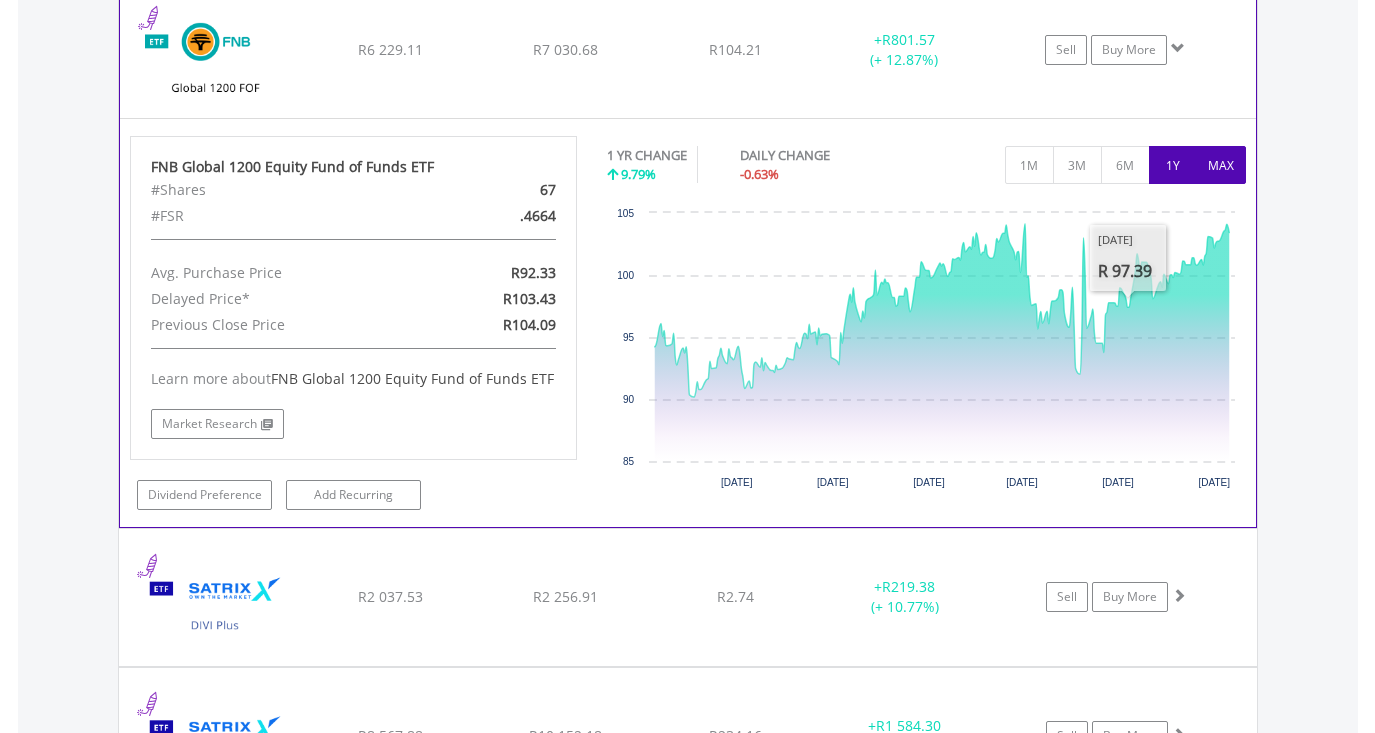 click on "MAX" at bounding box center (1221, 165) 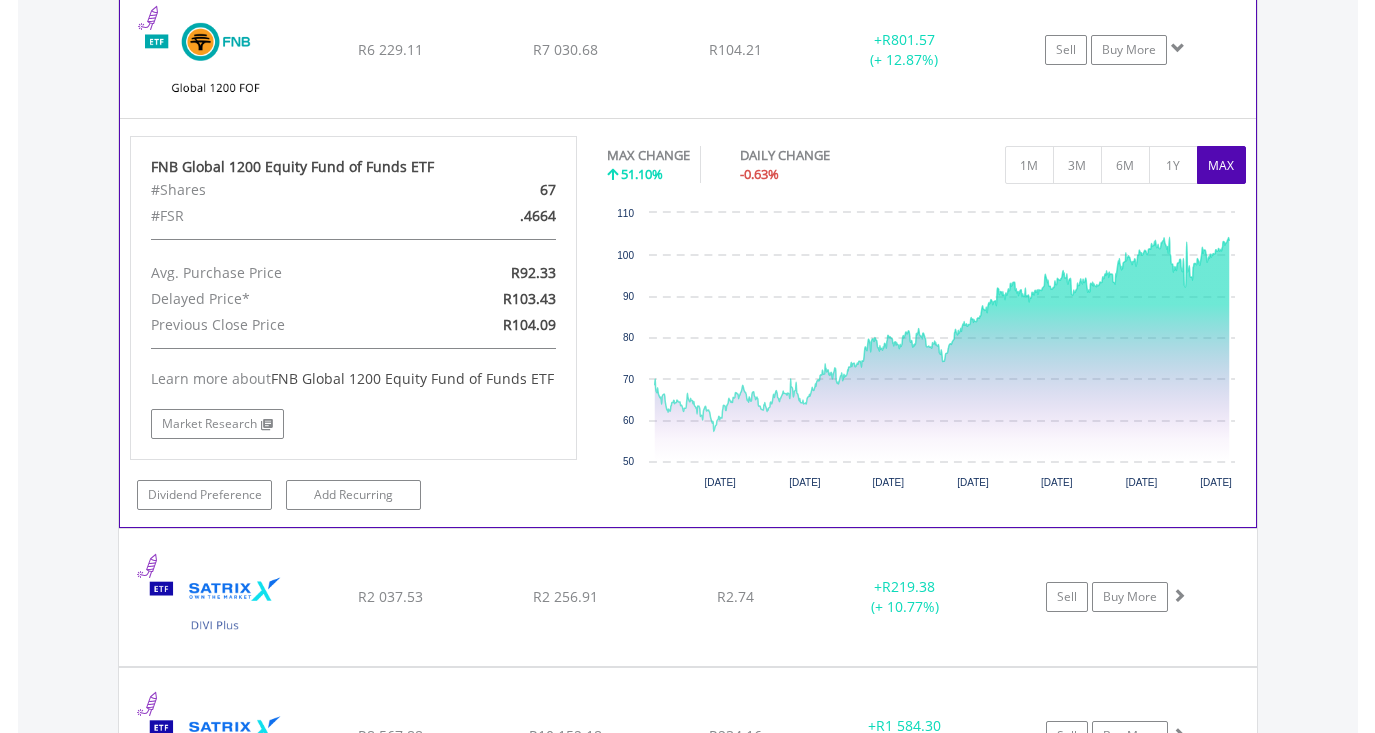 click on "R104.21" at bounding box center (735, -394) 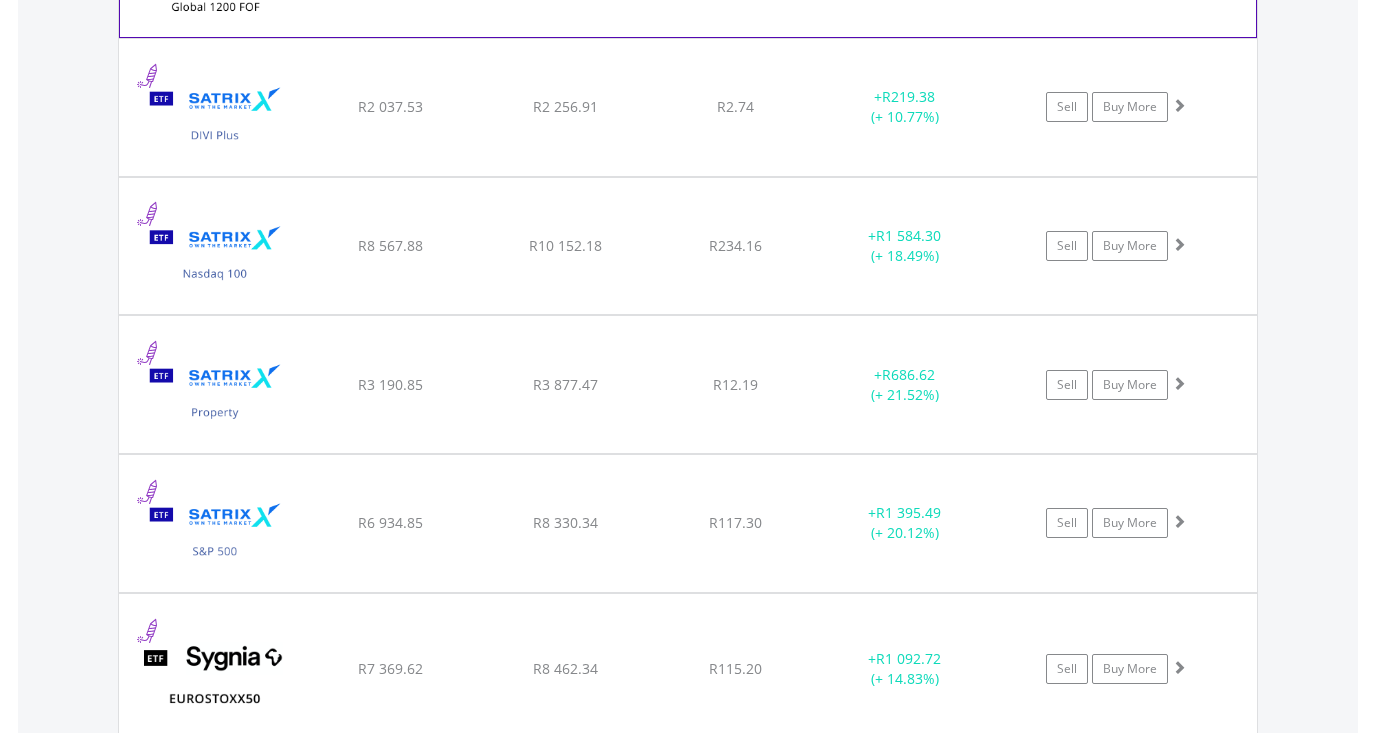 scroll, scrollTop: 2133, scrollLeft: 0, axis: vertical 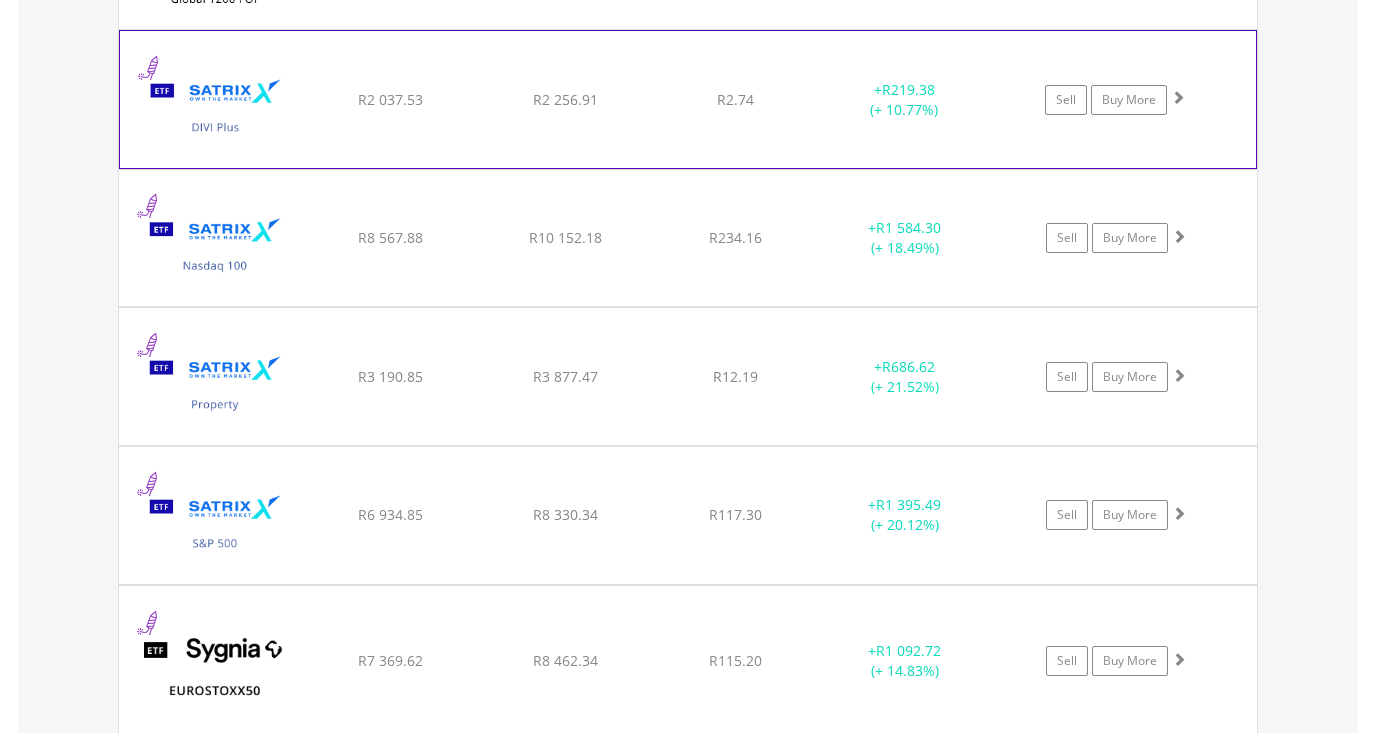 click on "﻿
Satrix DIVI ETF
R2 037.53
R2 256.91
R2.74
+  R219.38 (+ 10.77%)
Sell
Buy More" at bounding box center (688, -483) 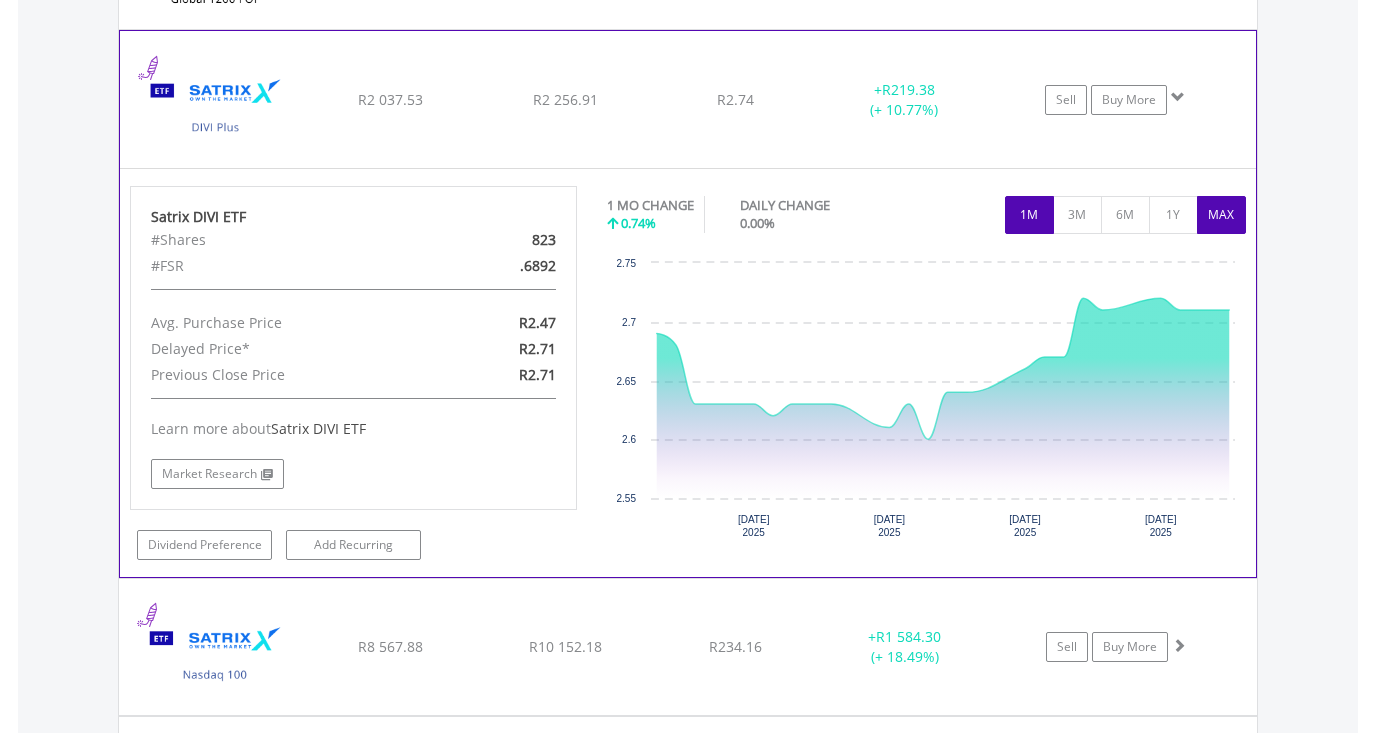 click on "MAX" at bounding box center (1221, 215) 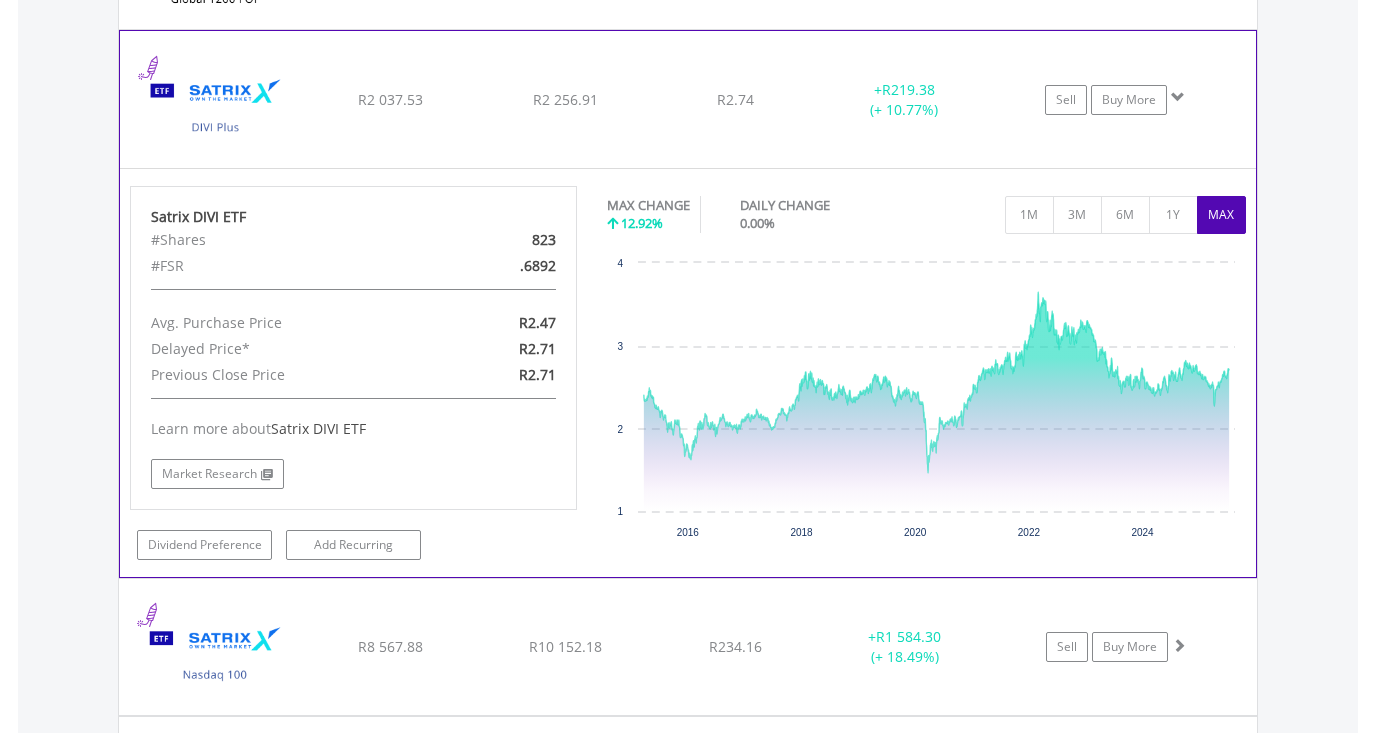 click on "﻿
Satrix DIVI ETF
R2 037.53
R2 256.91
R2.74
+  R219.38 (+ 10.77%)
Sell
Buy More" at bounding box center [688, -483] 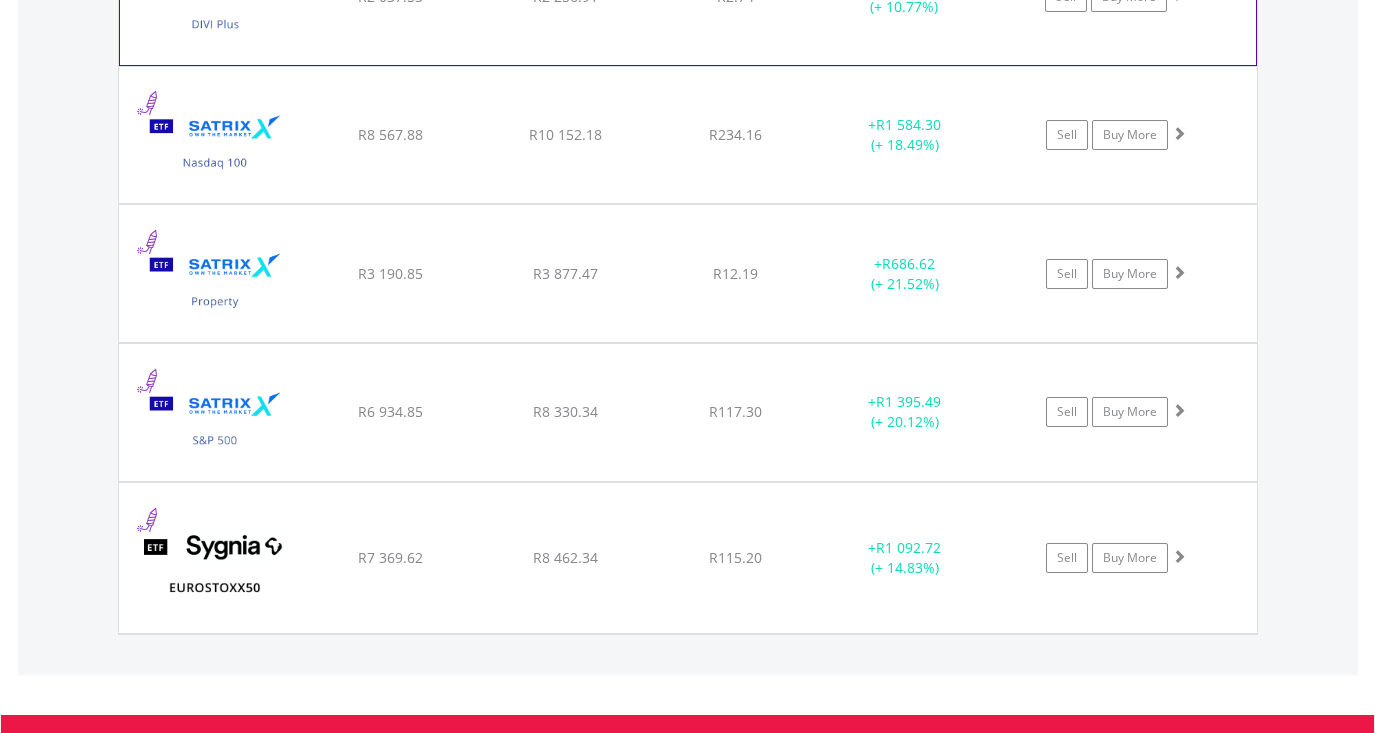 scroll, scrollTop: 2236, scrollLeft: 0, axis: vertical 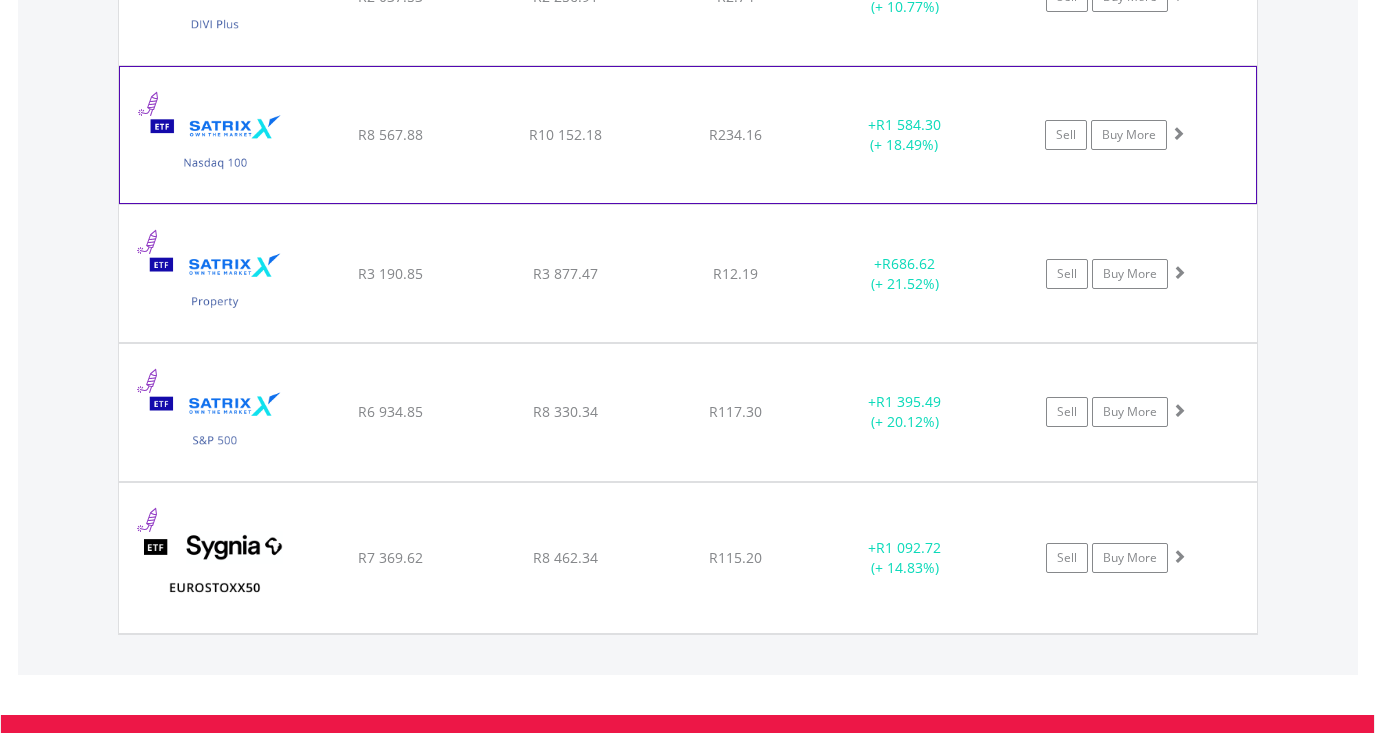 click on "﻿
Satrix Nasdaq 100 ETF
R8 567.88
R10 152.18
R234.16
+  R1 584.30 (+ 18.49%)
Sell
Buy More" at bounding box center [688, -586] 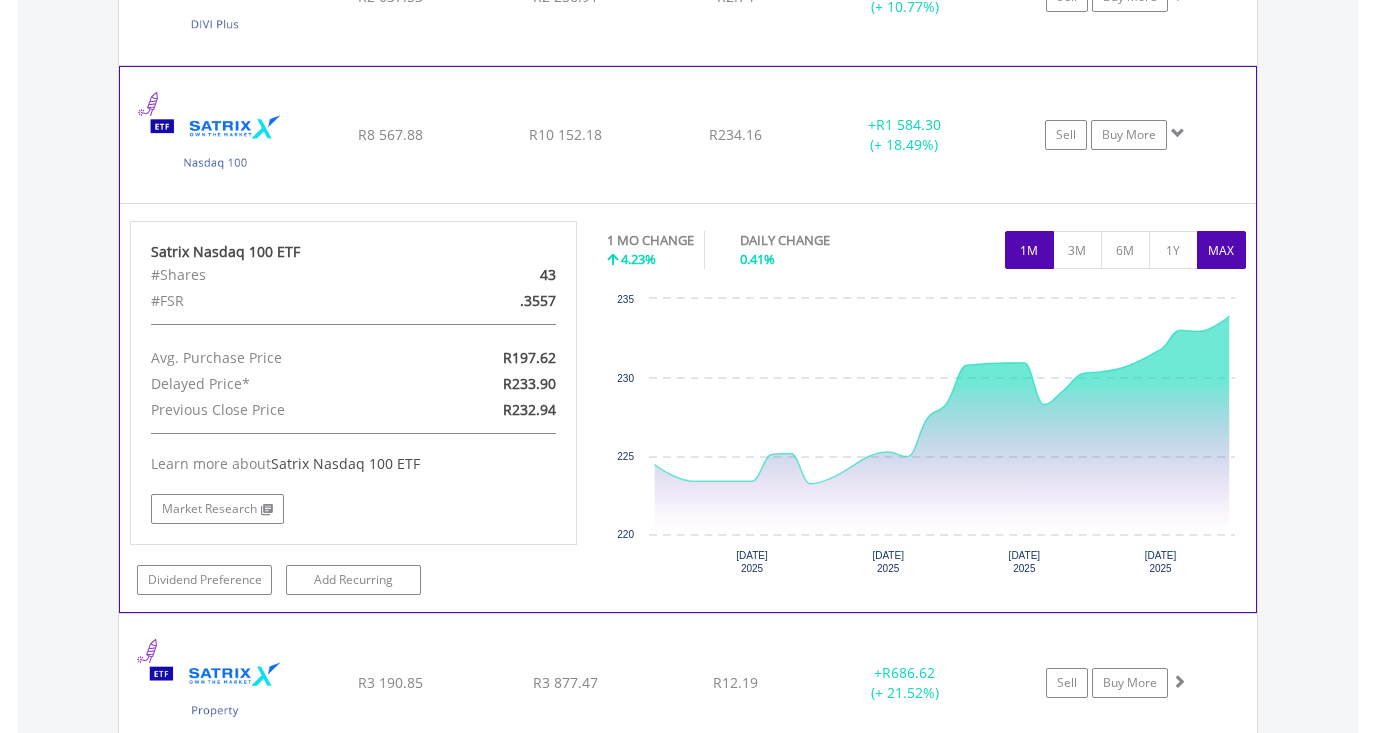 click on "MAX" at bounding box center (1221, 250) 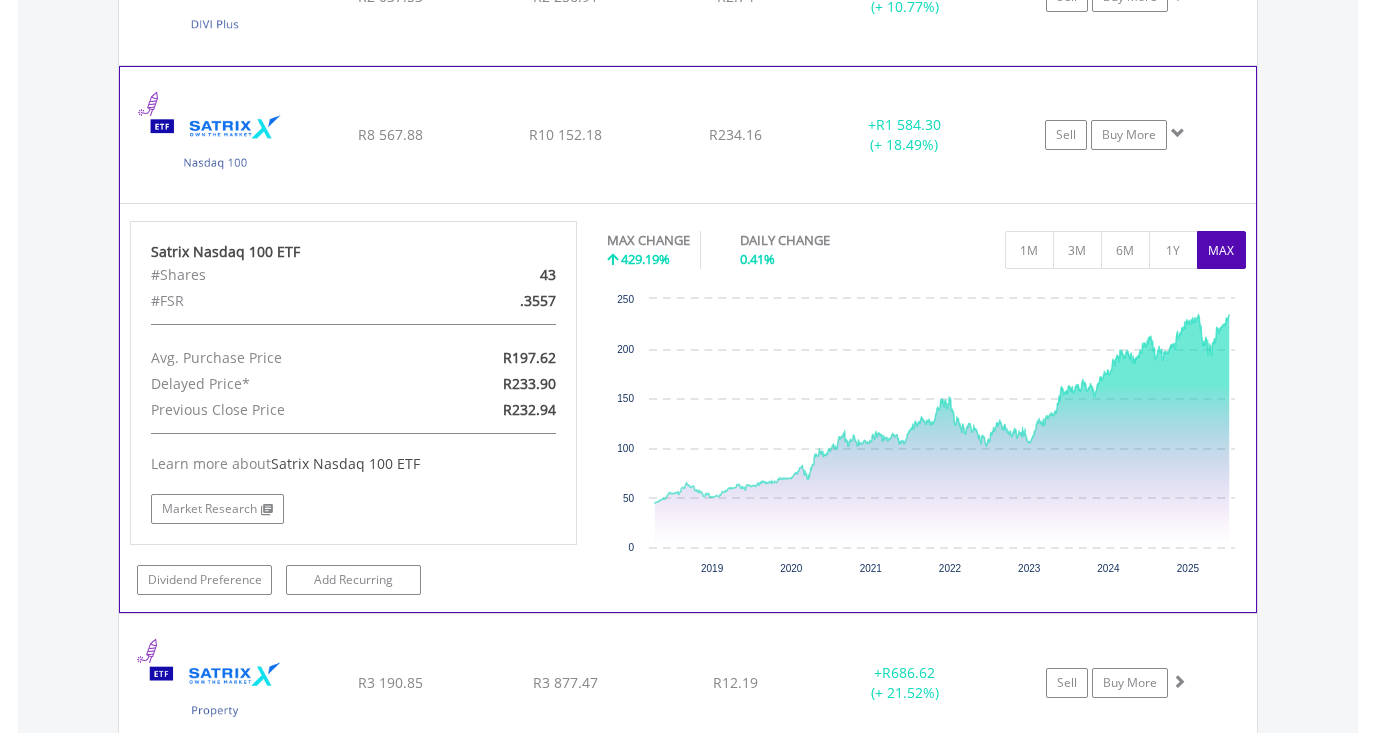 click on "﻿
Satrix Nasdaq 100 ETF
R8 567.88
R10 152.18
R234.16
+  R1 584.30 (+ 18.49%)
Sell
Buy More" at bounding box center [688, -586] 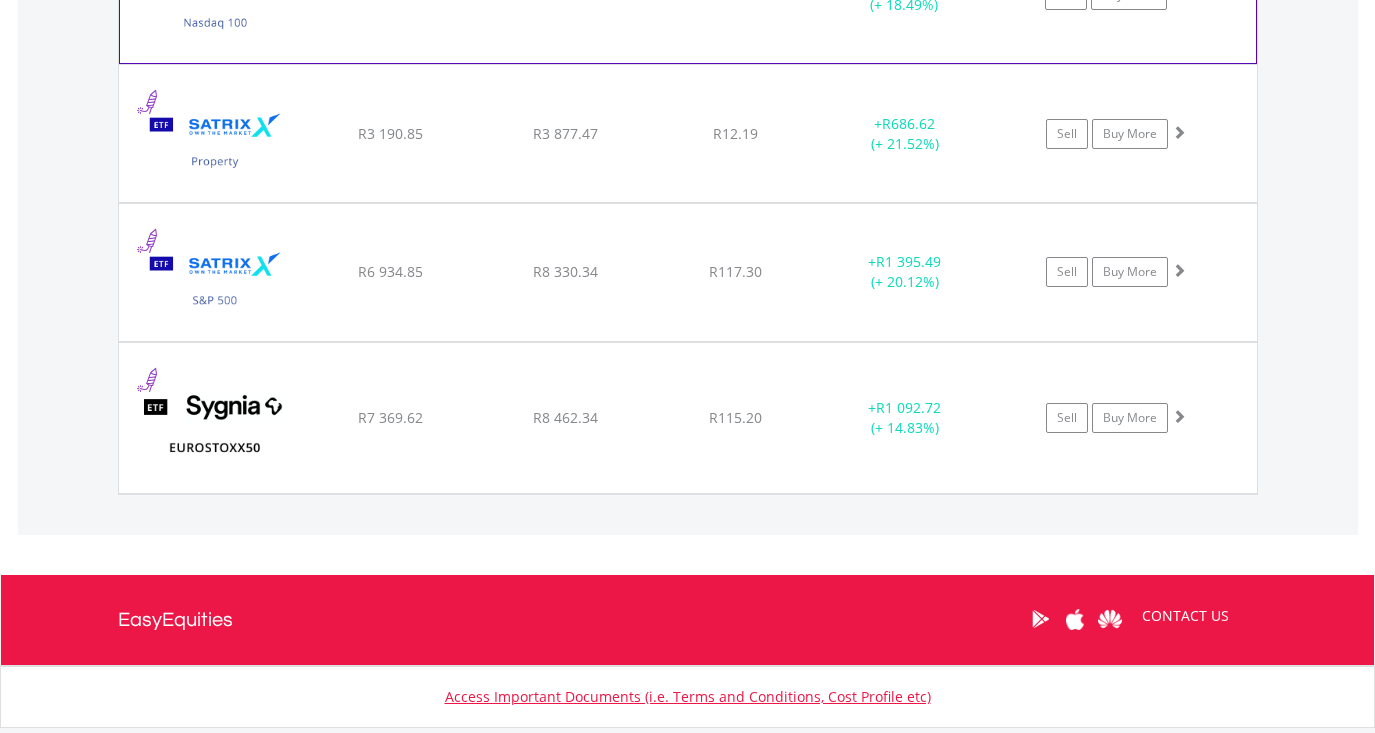 scroll, scrollTop: 2377, scrollLeft: 0, axis: vertical 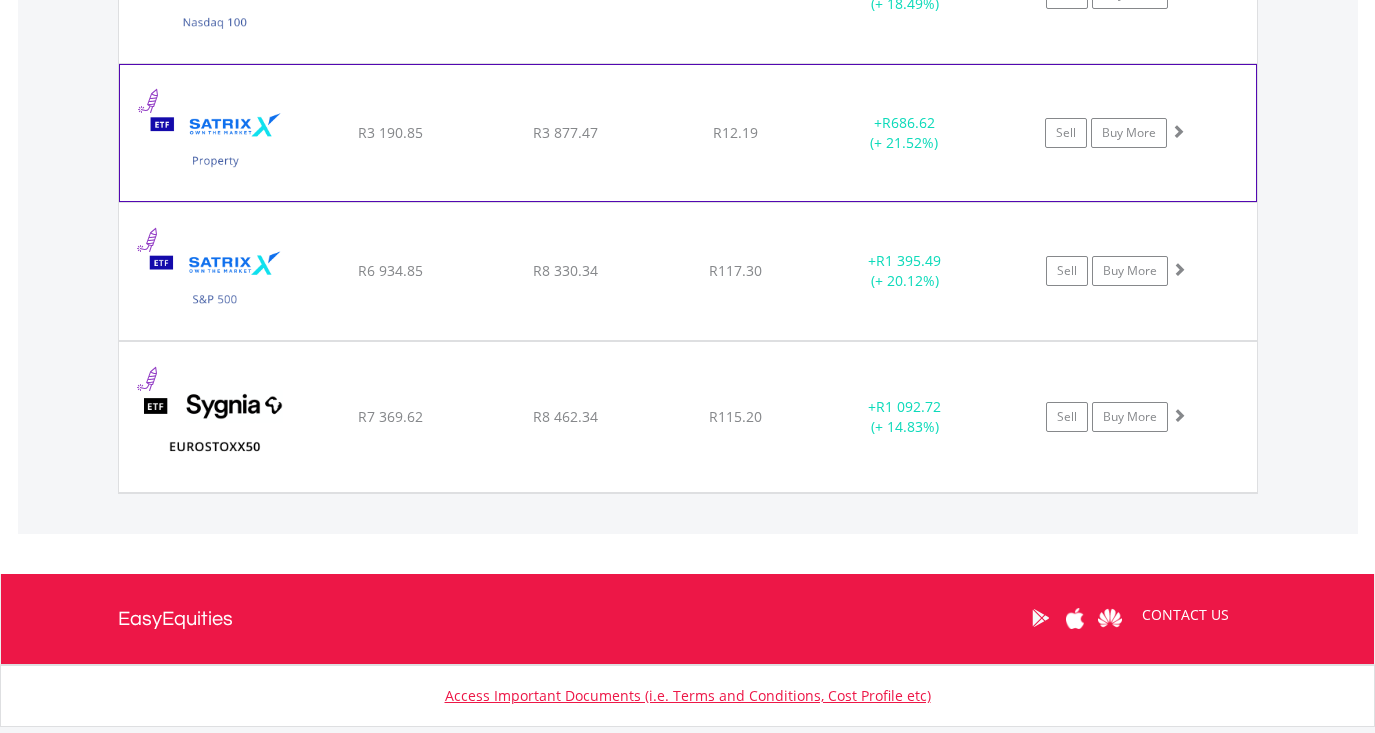 click on "﻿
Satrix Property Portfolio ETF
R3 190.85
R3 877.47
R12.19
+  R686.62 (+ 21.52%)
Sell
Buy More" at bounding box center (688, -727) 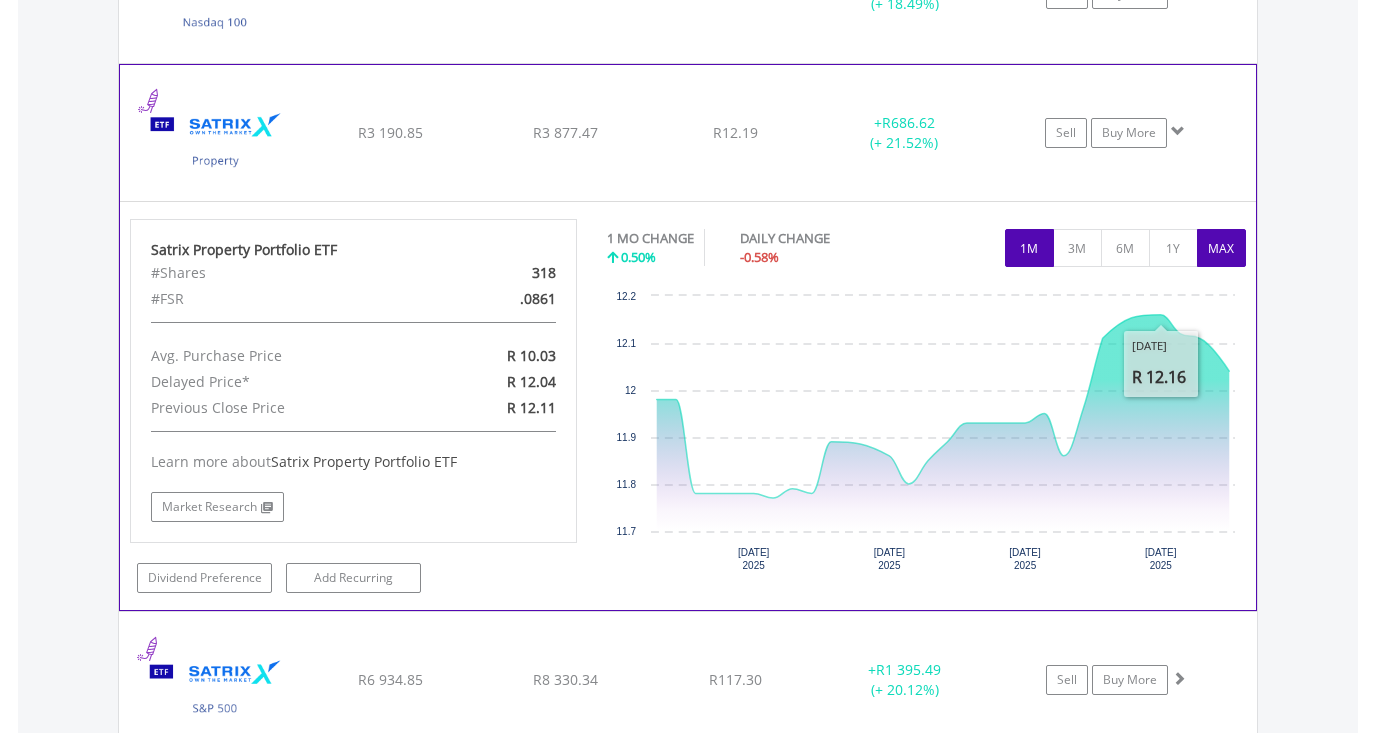 click on "MAX" at bounding box center [1221, 248] 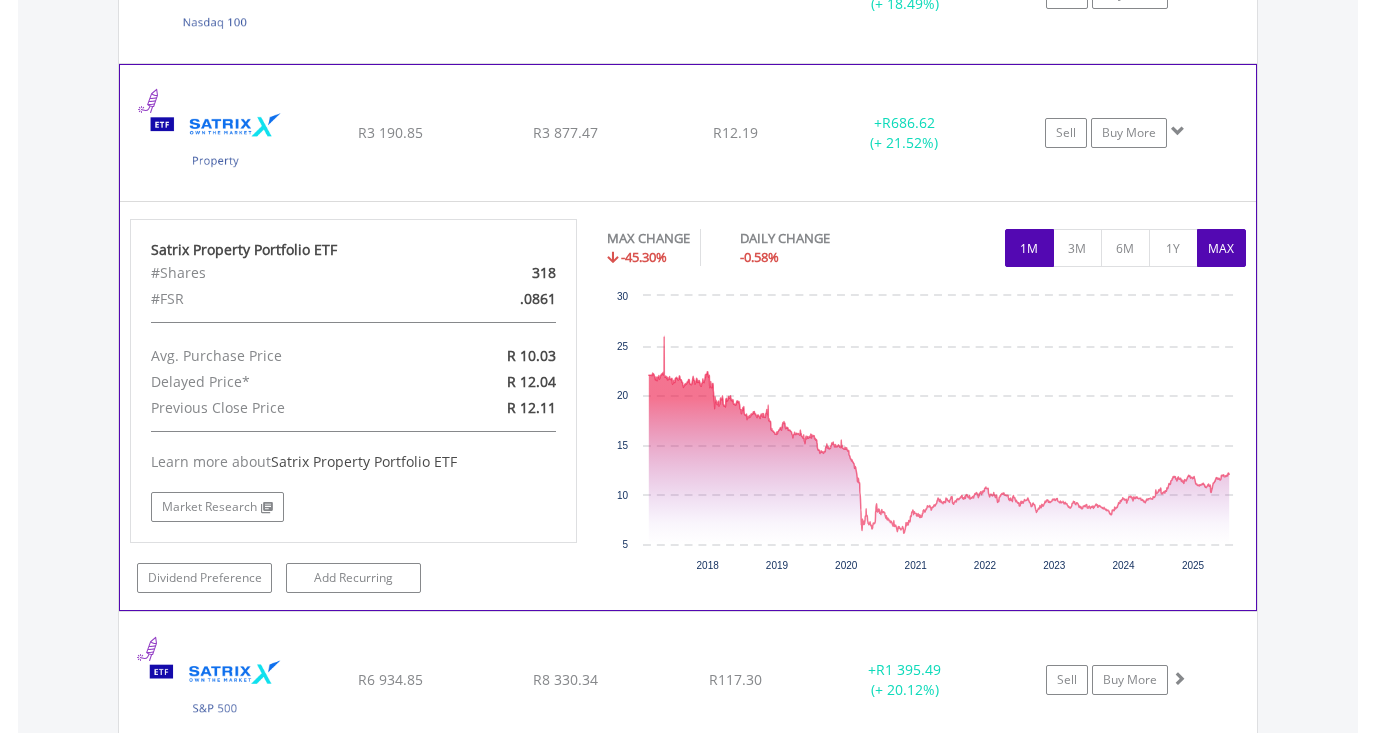 click on "1M" at bounding box center (1029, 248) 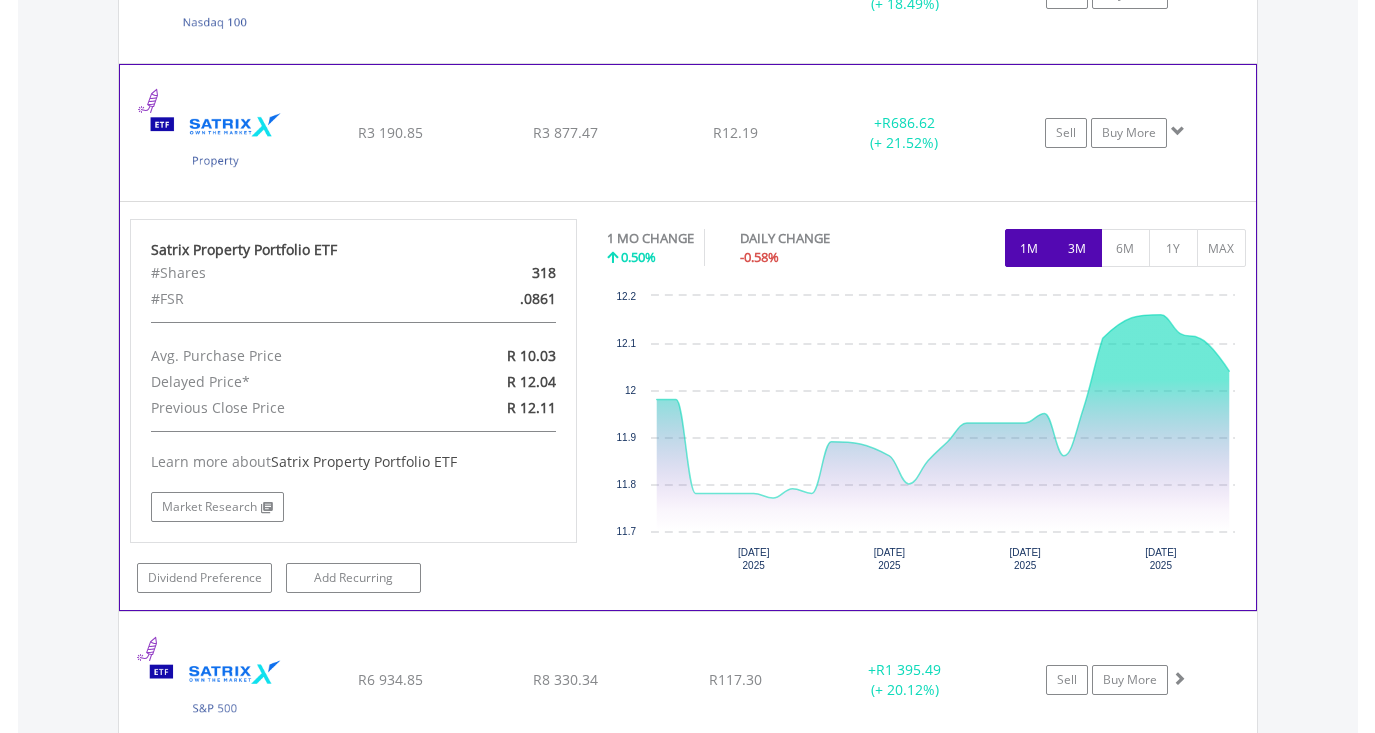 click on "3M" at bounding box center (1077, 248) 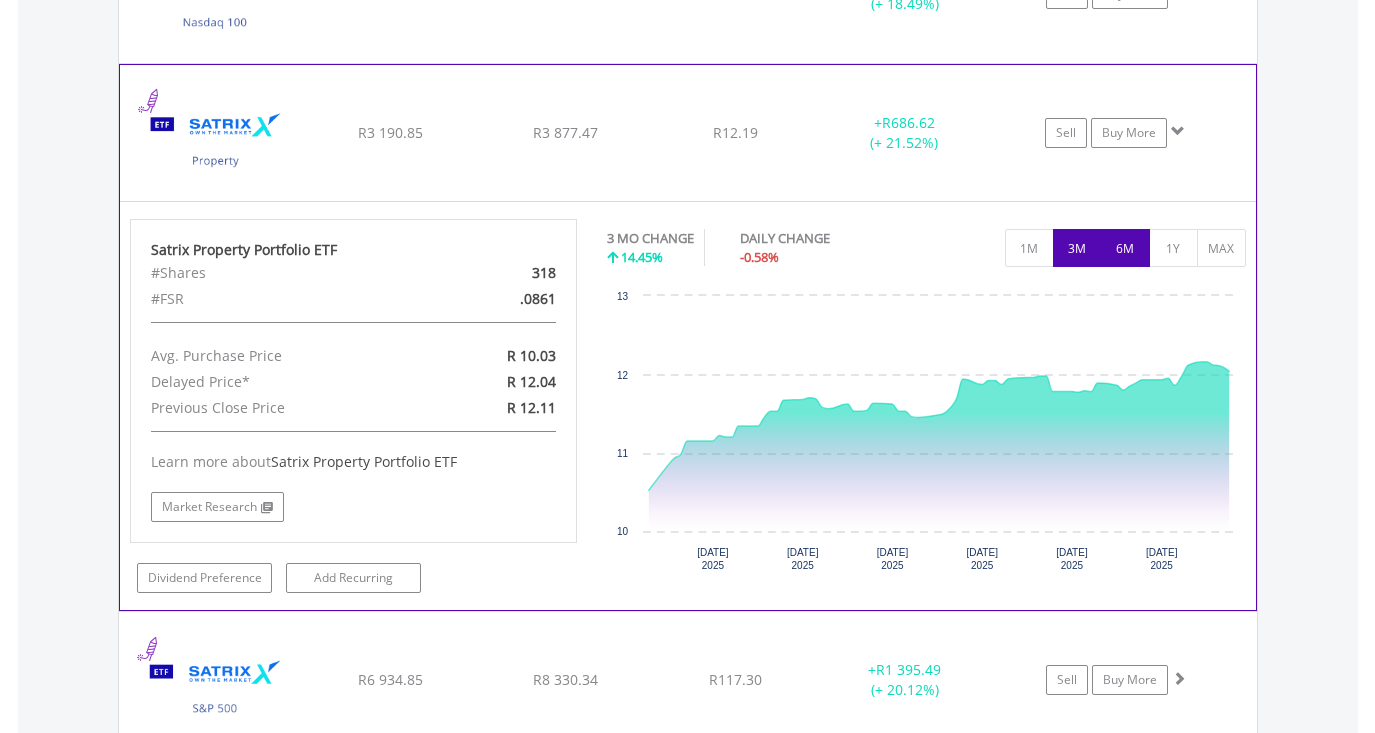click on "6M" at bounding box center [1125, 248] 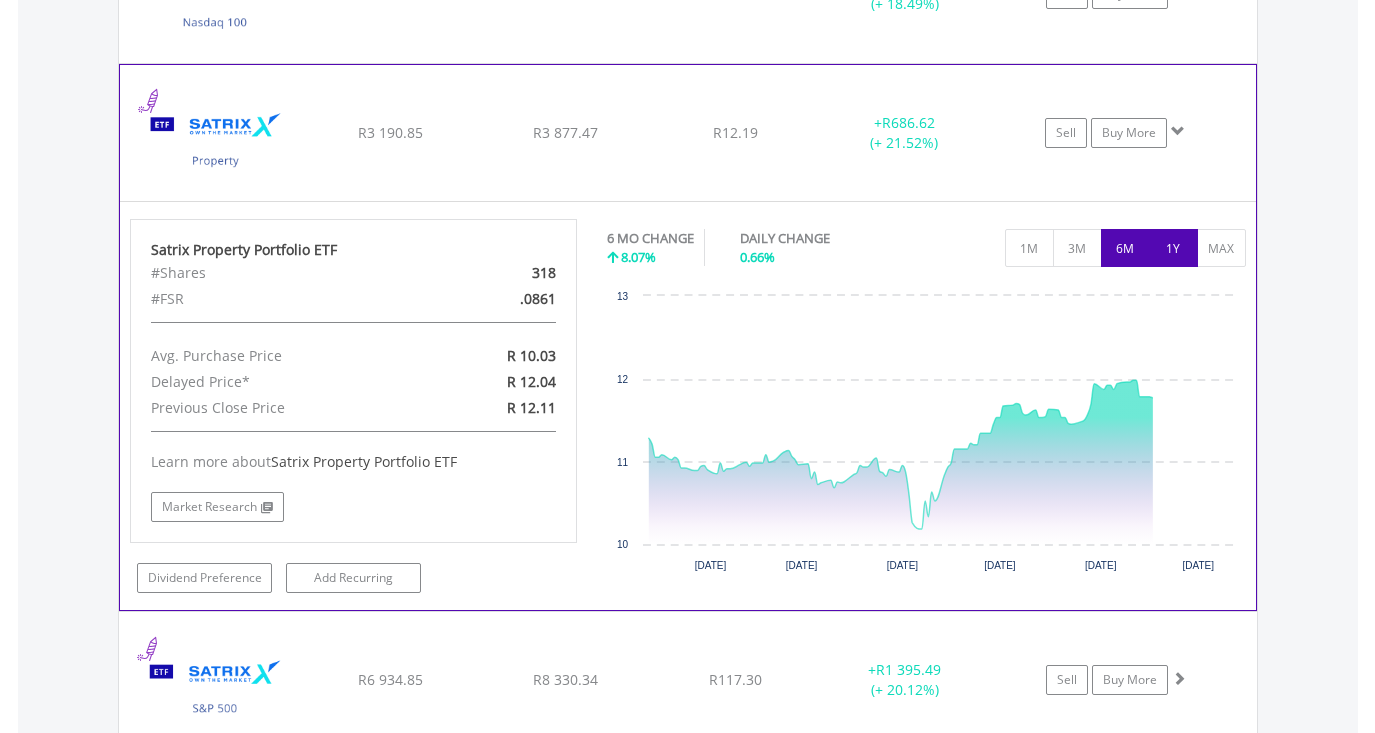 click on "1Y" at bounding box center (1173, 248) 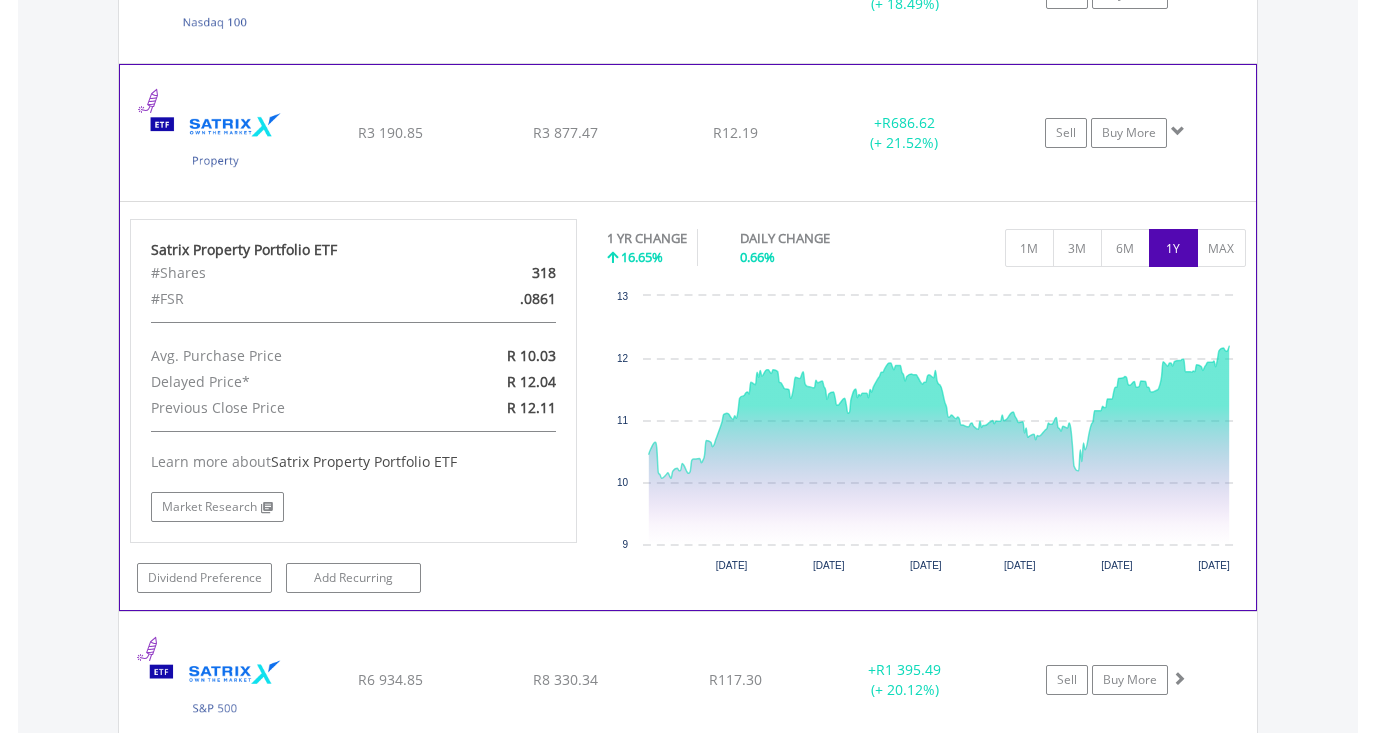 click on "﻿
Satrix Property Portfolio ETF
R3 190.85
R3 877.47
R12.19
+  R686.62 (+ 21.52%)
Sell
Buy More" at bounding box center [688, -727] 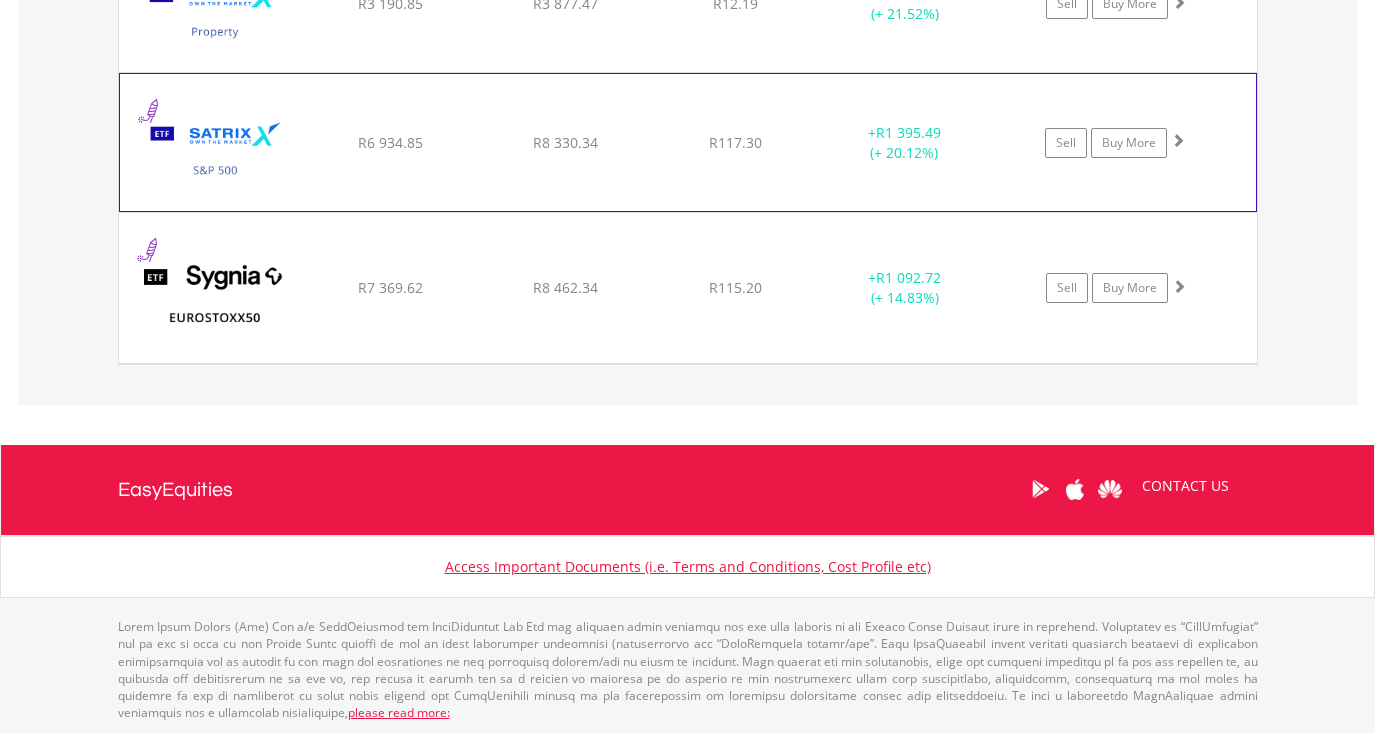 scroll, scrollTop: 2505, scrollLeft: 0, axis: vertical 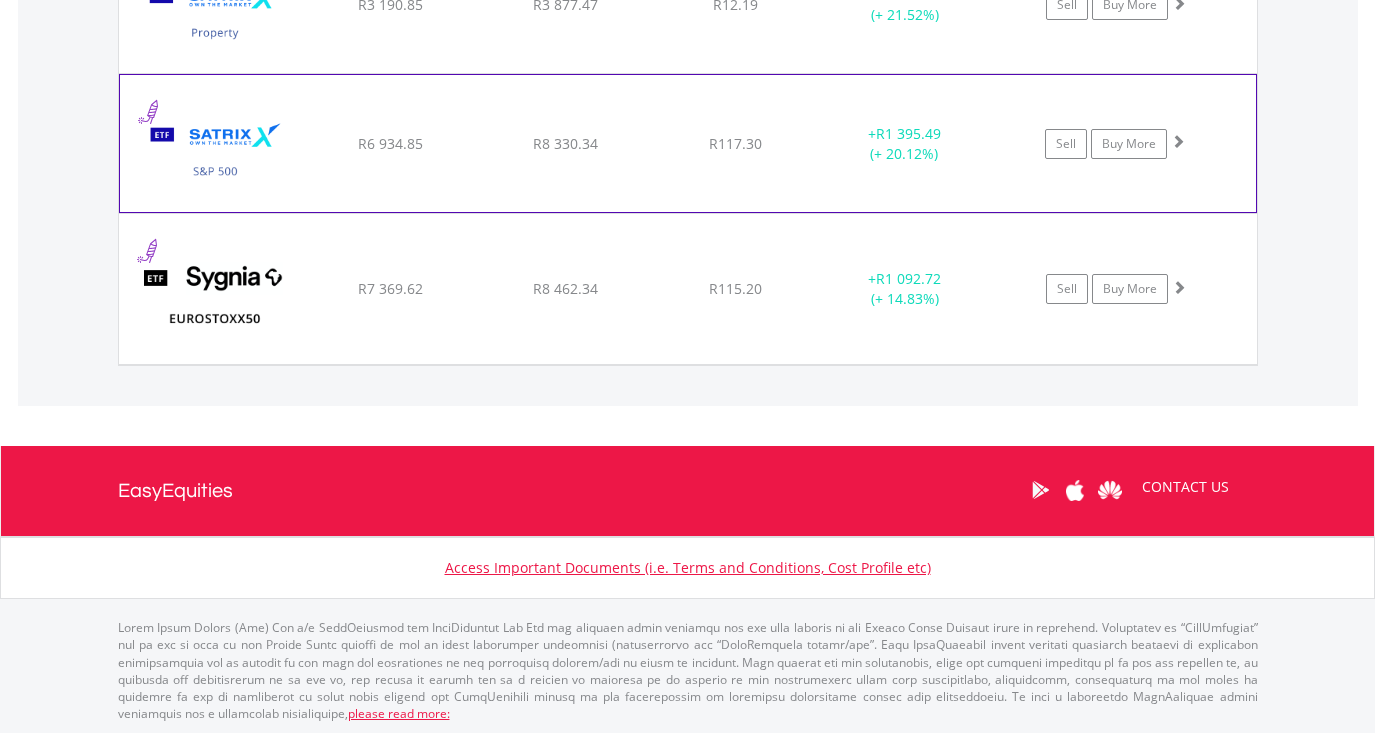 click on "﻿
Satrix S&P 500 ETF
R6 934.85
R8 330.34
R117.30
+  R1 395.49 (+ 20.12%)
Sell
Buy More" at bounding box center (688, -855) 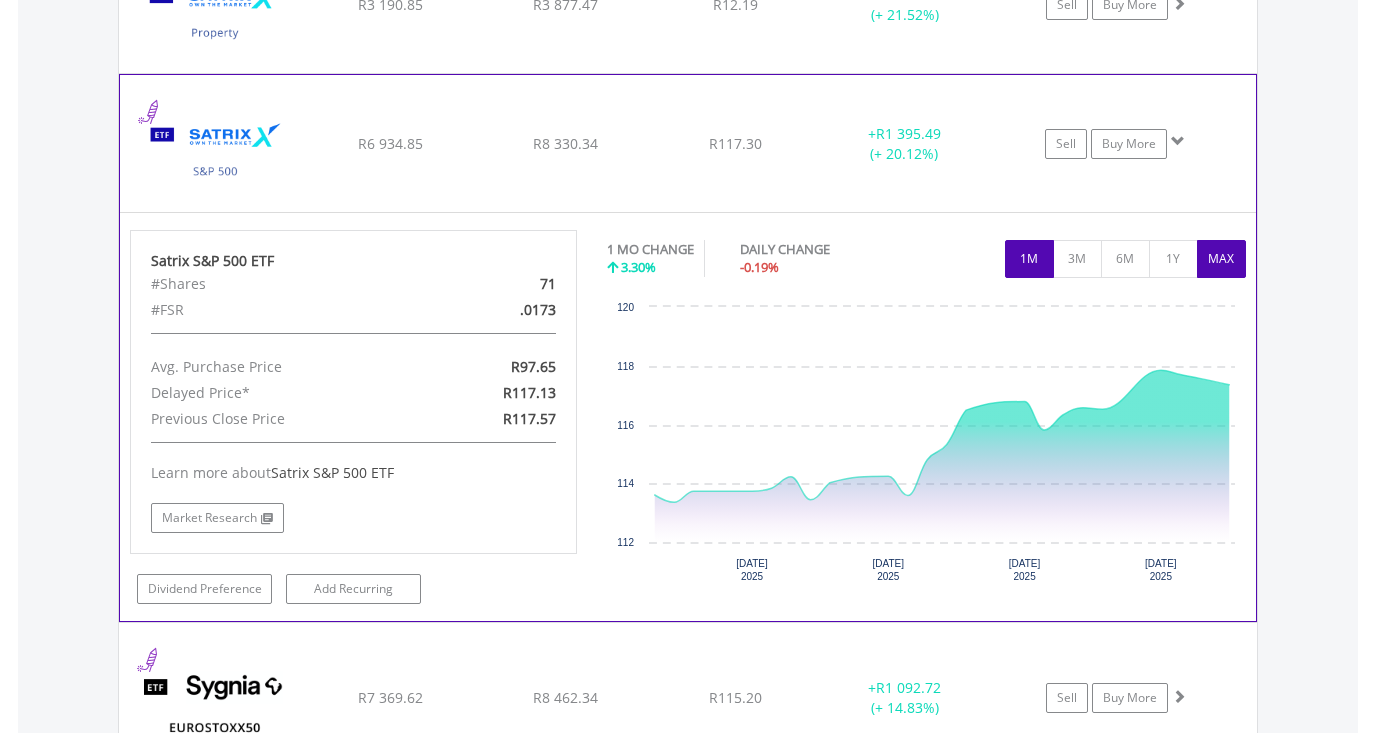 click on "MAX" at bounding box center (1221, 259) 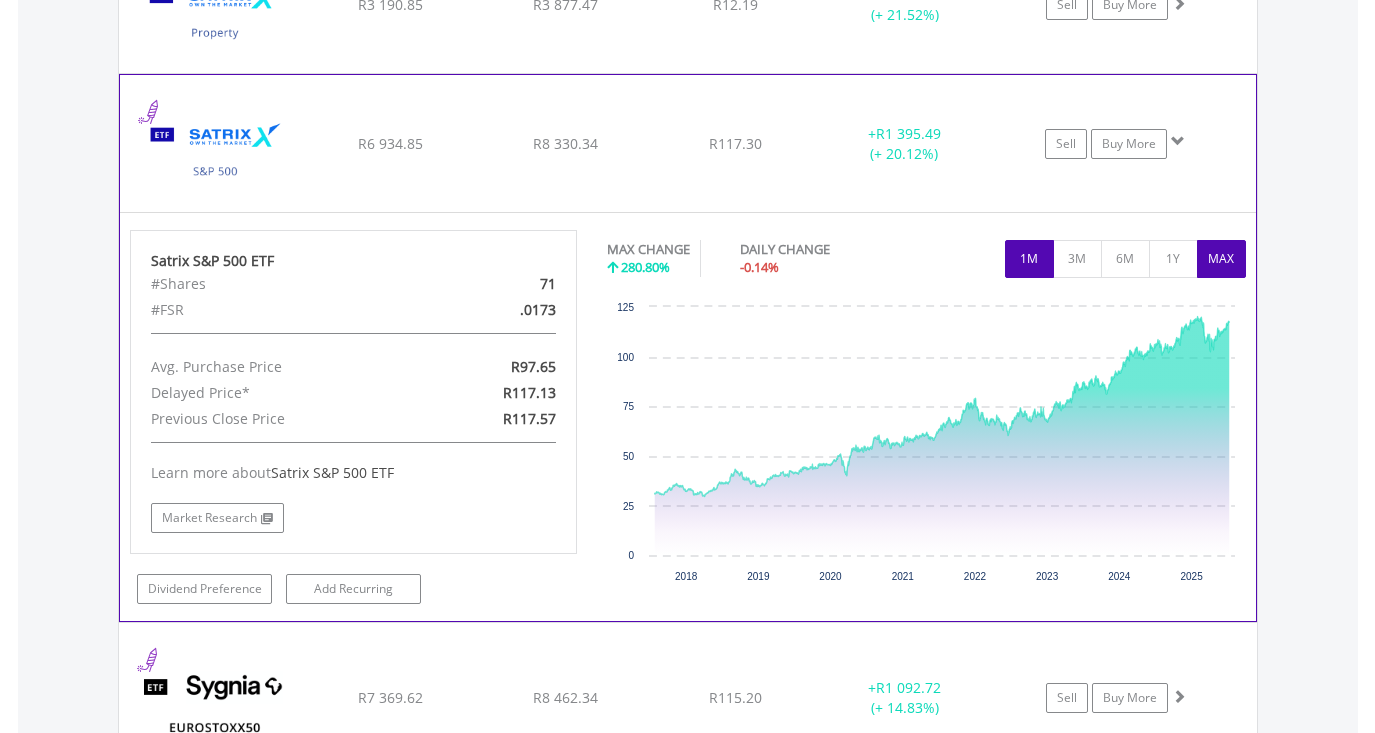 click on "1M" at bounding box center [1029, 259] 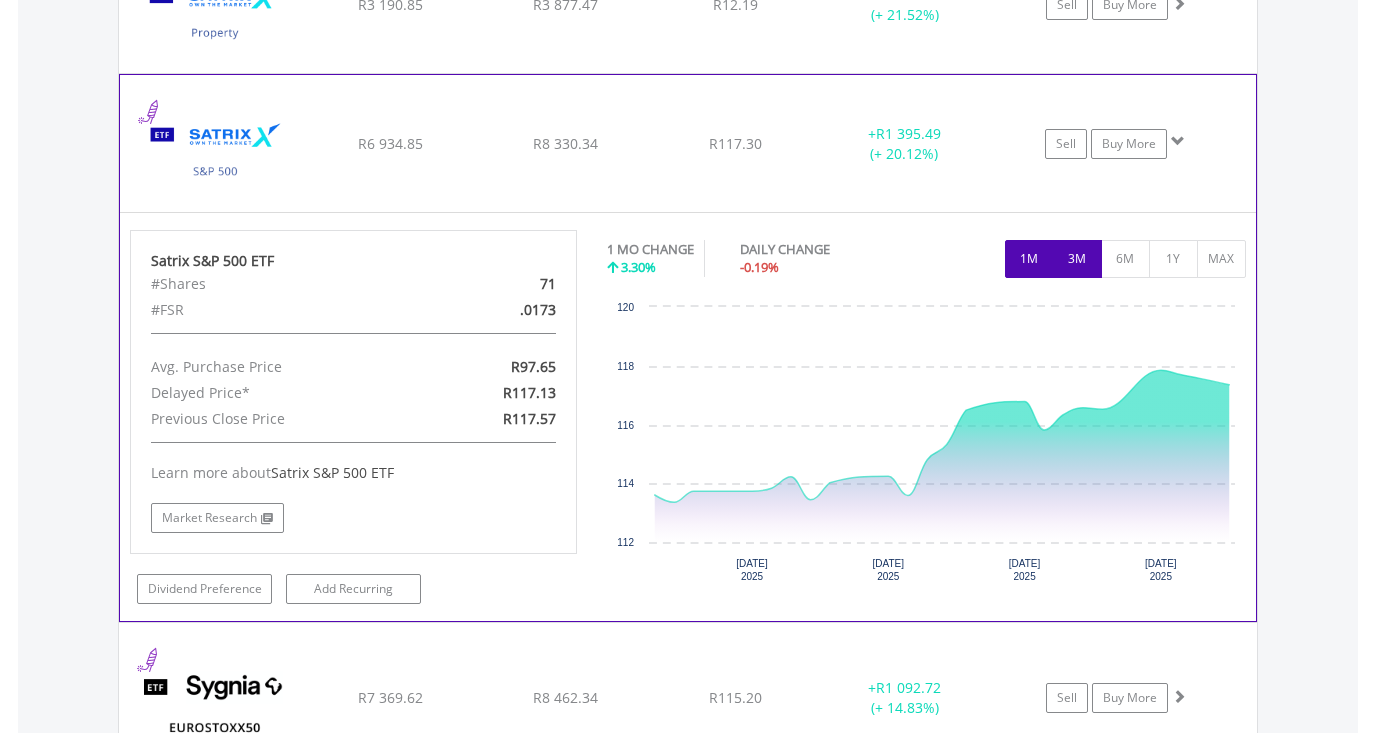 click on "3M" at bounding box center [1077, 259] 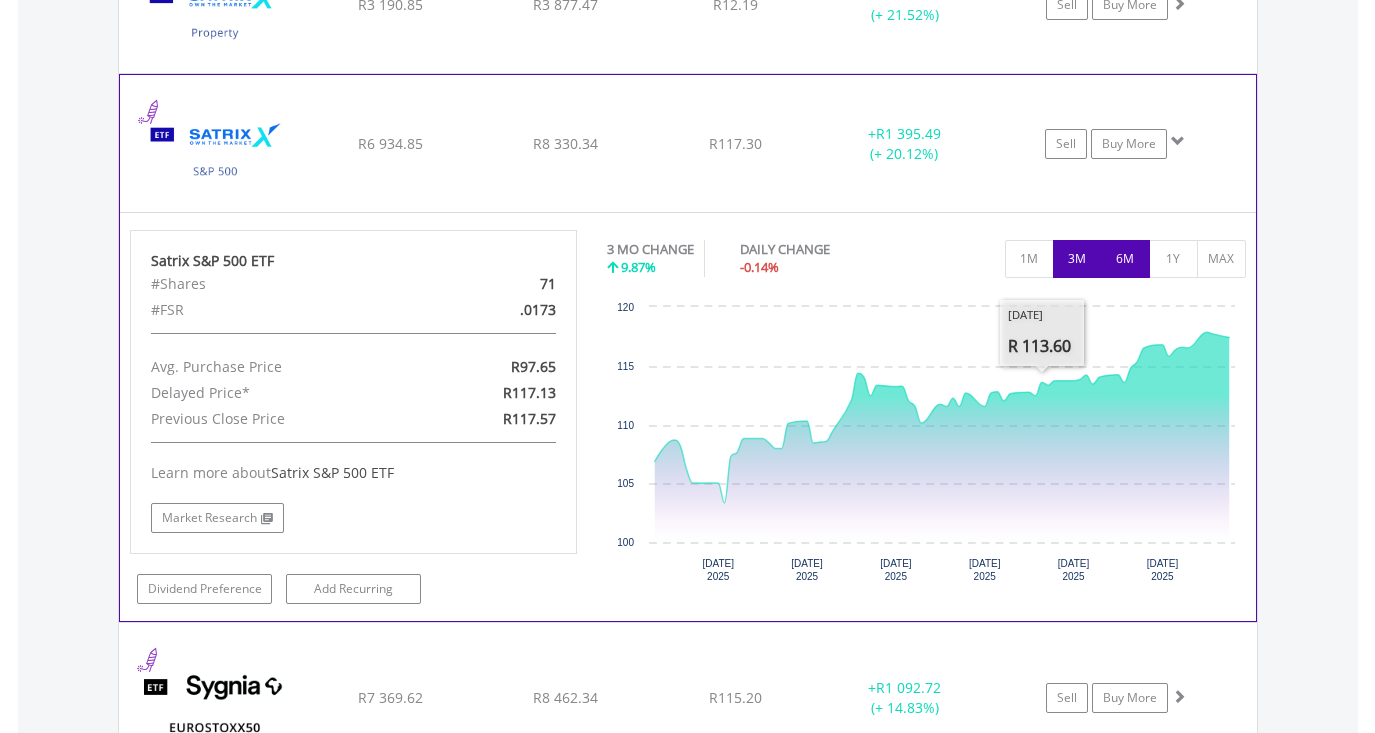 click on "6M" at bounding box center [1125, 259] 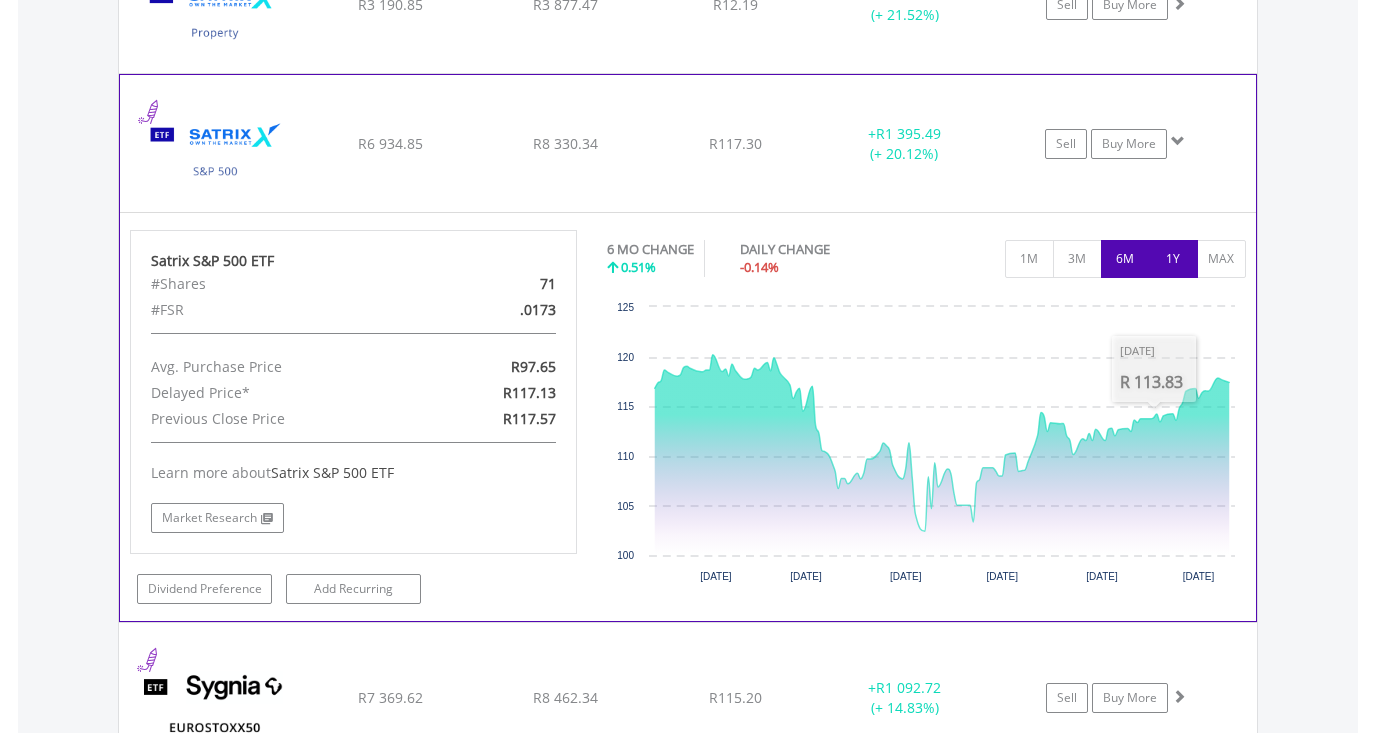 click on "1Y" at bounding box center (1173, 259) 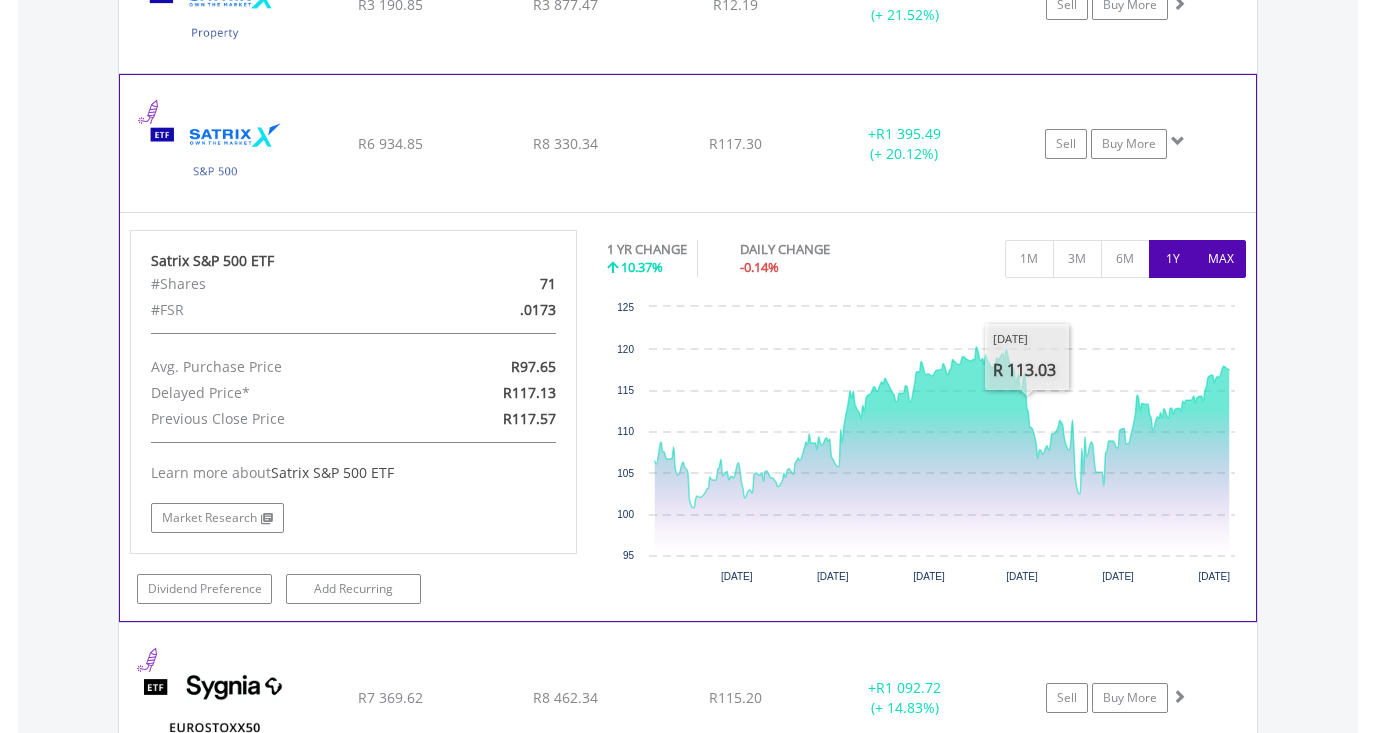 click on "MAX" at bounding box center (1221, 259) 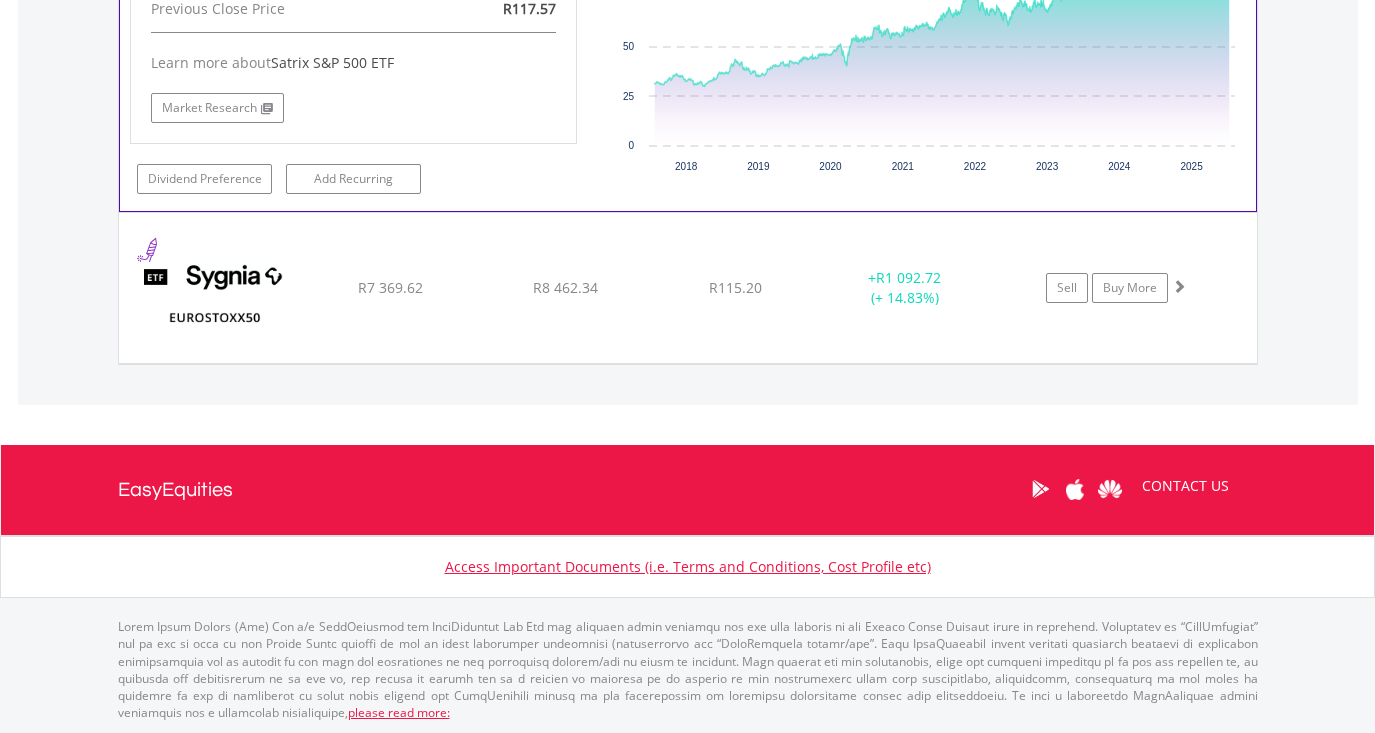 scroll, scrollTop: 2914, scrollLeft: 0, axis: vertical 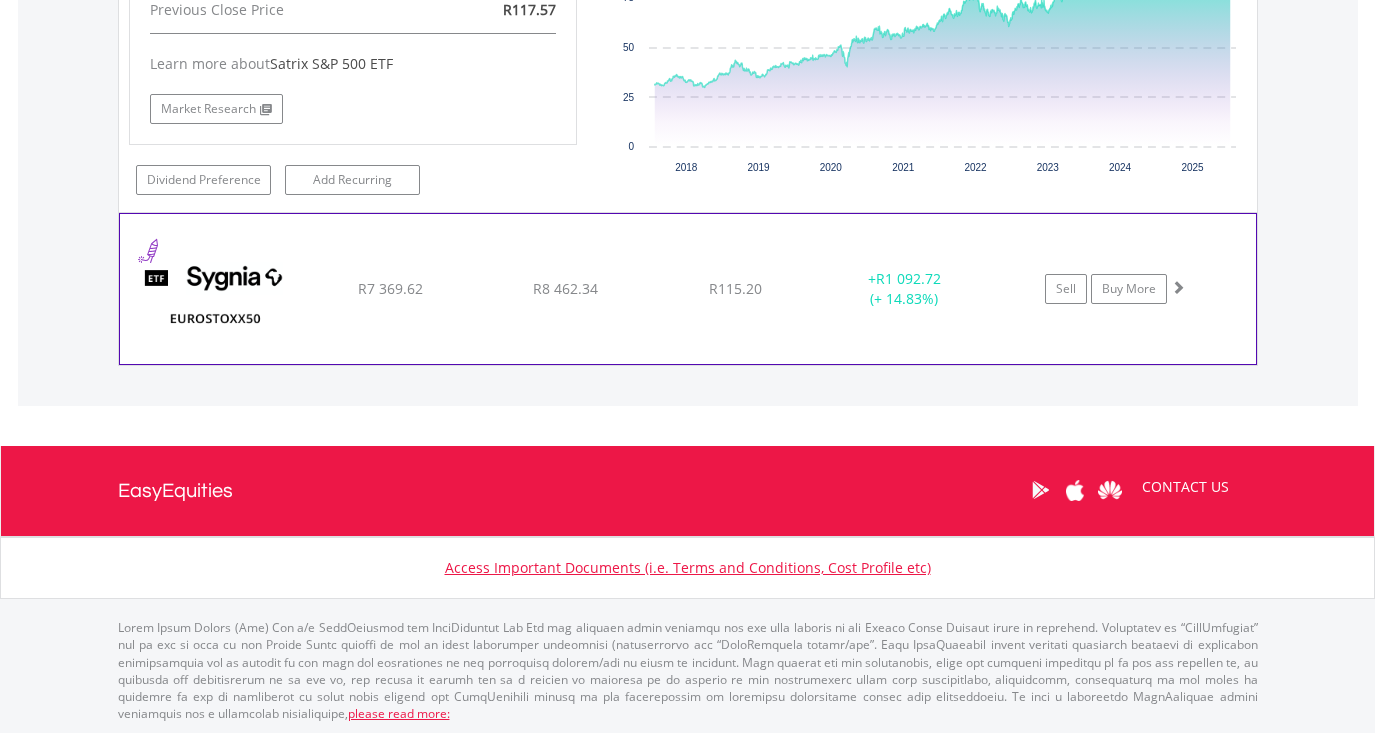 click on "R115.20" at bounding box center [735, -1265] 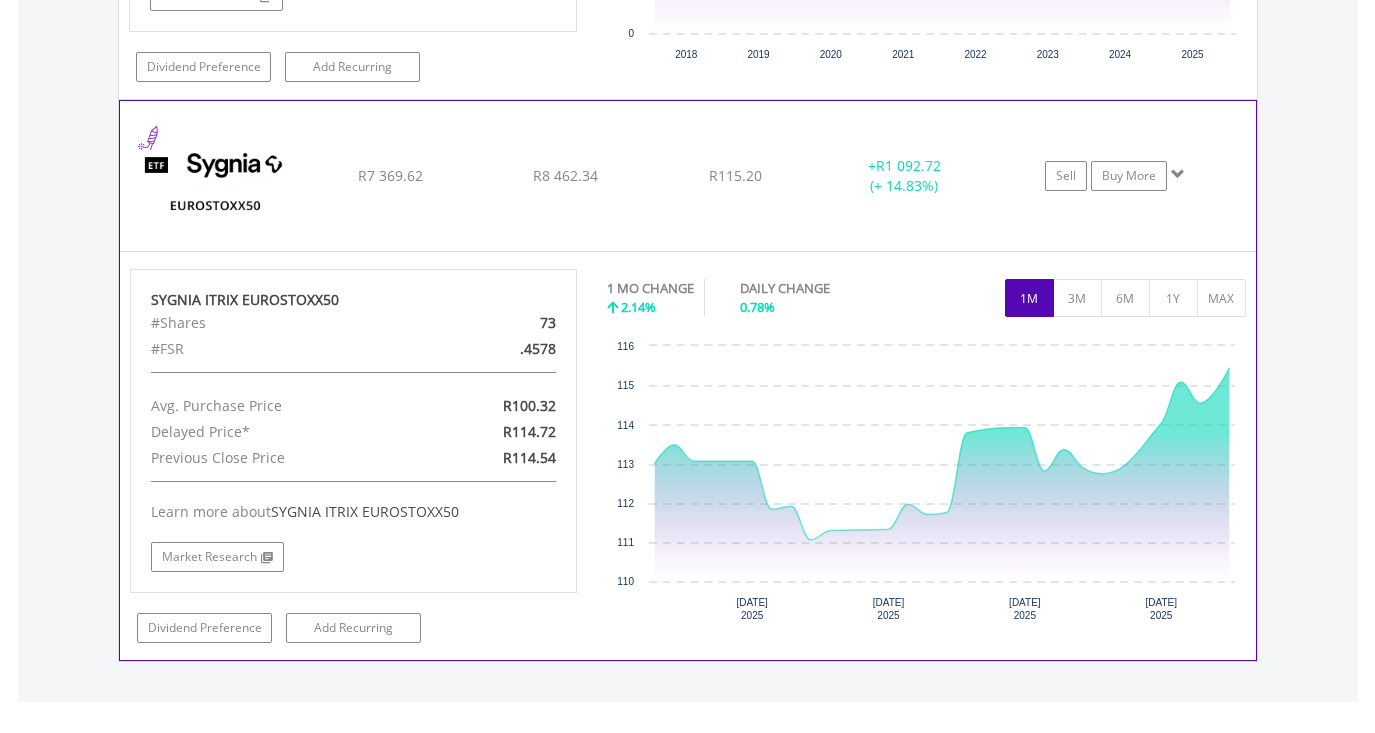 scroll, scrollTop: 3044, scrollLeft: 0, axis: vertical 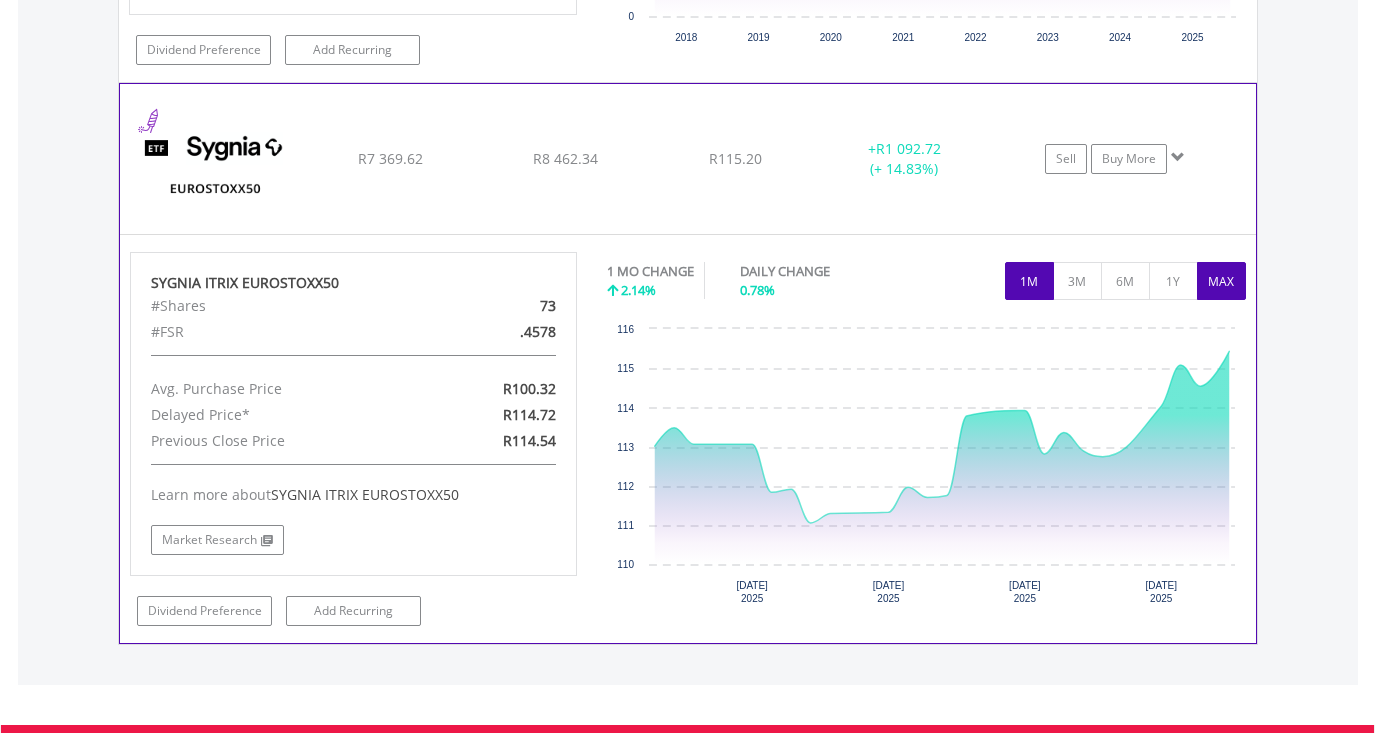 click on "MAX" at bounding box center (1221, 281) 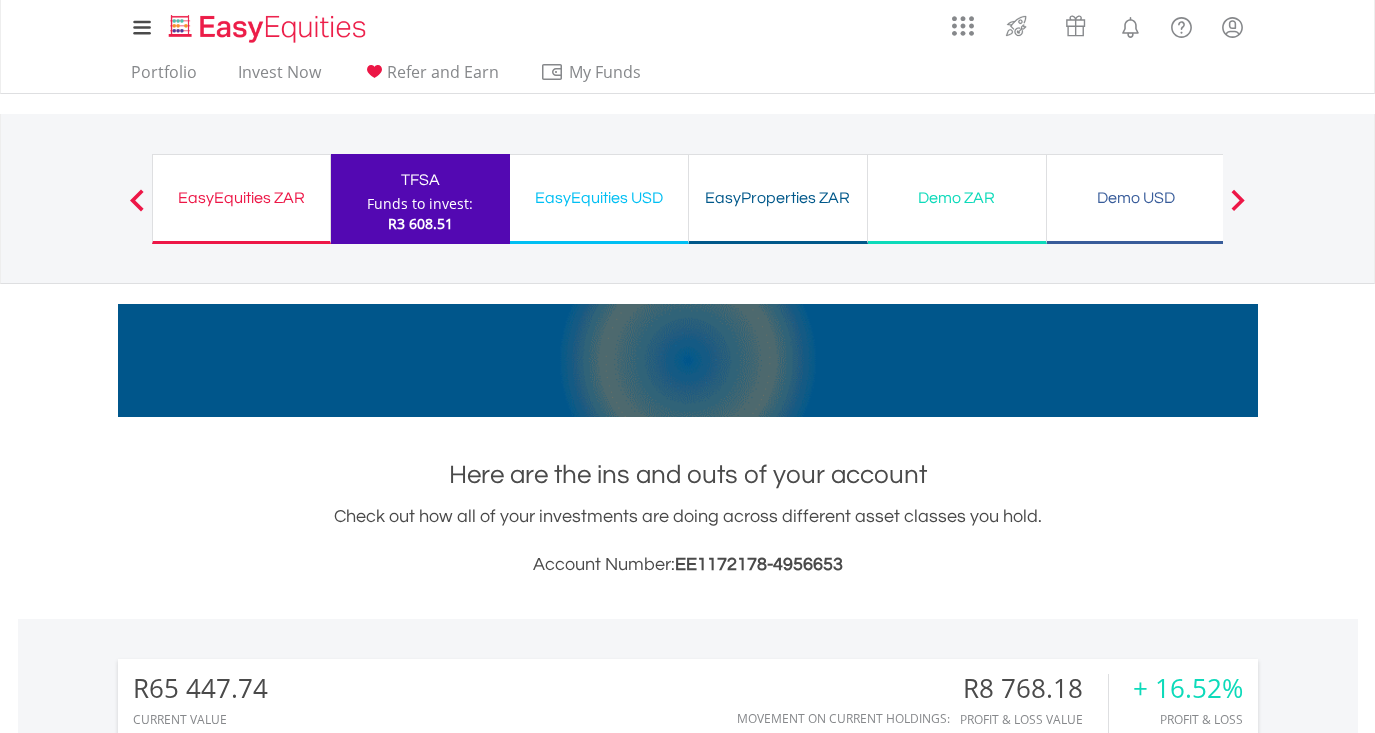 scroll, scrollTop: 0, scrollLeft: 0, axis: both 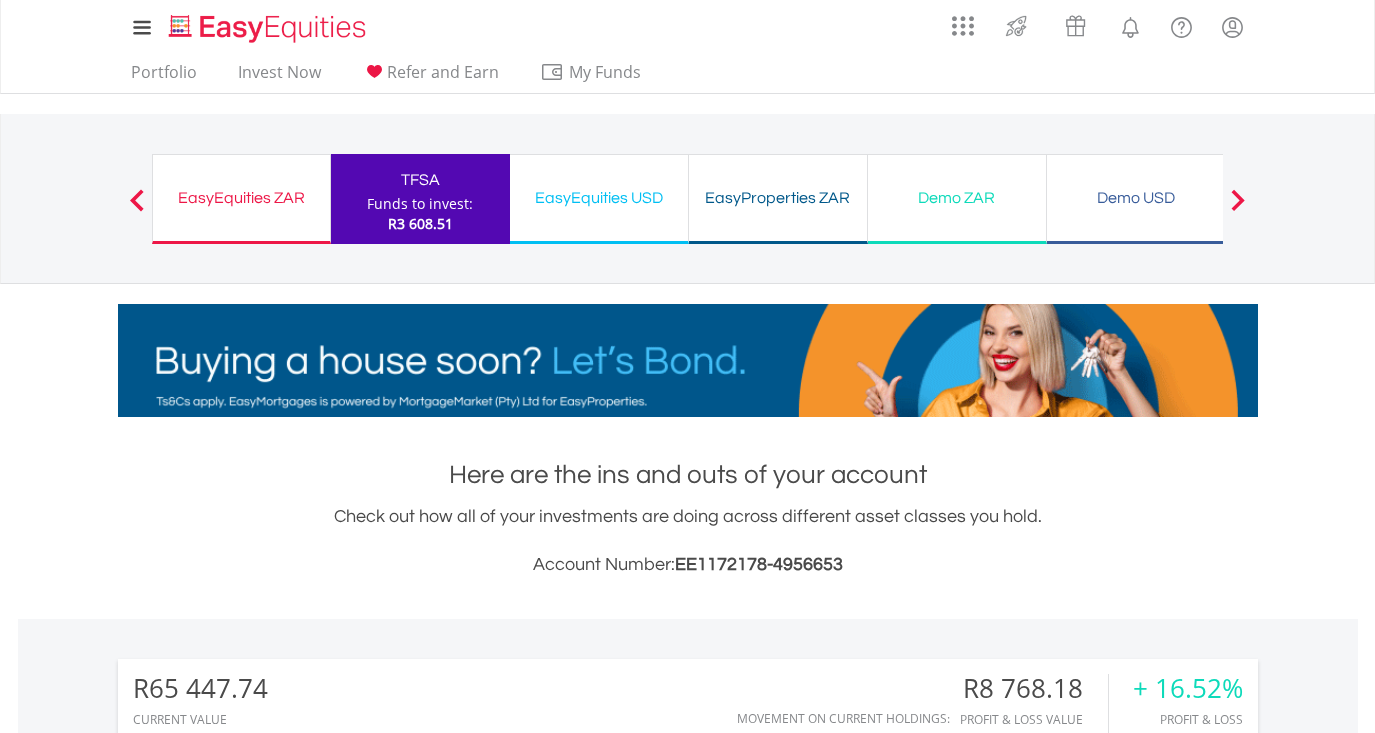 click on "EasyEquities ZAR" at bounding box center (241, 198) 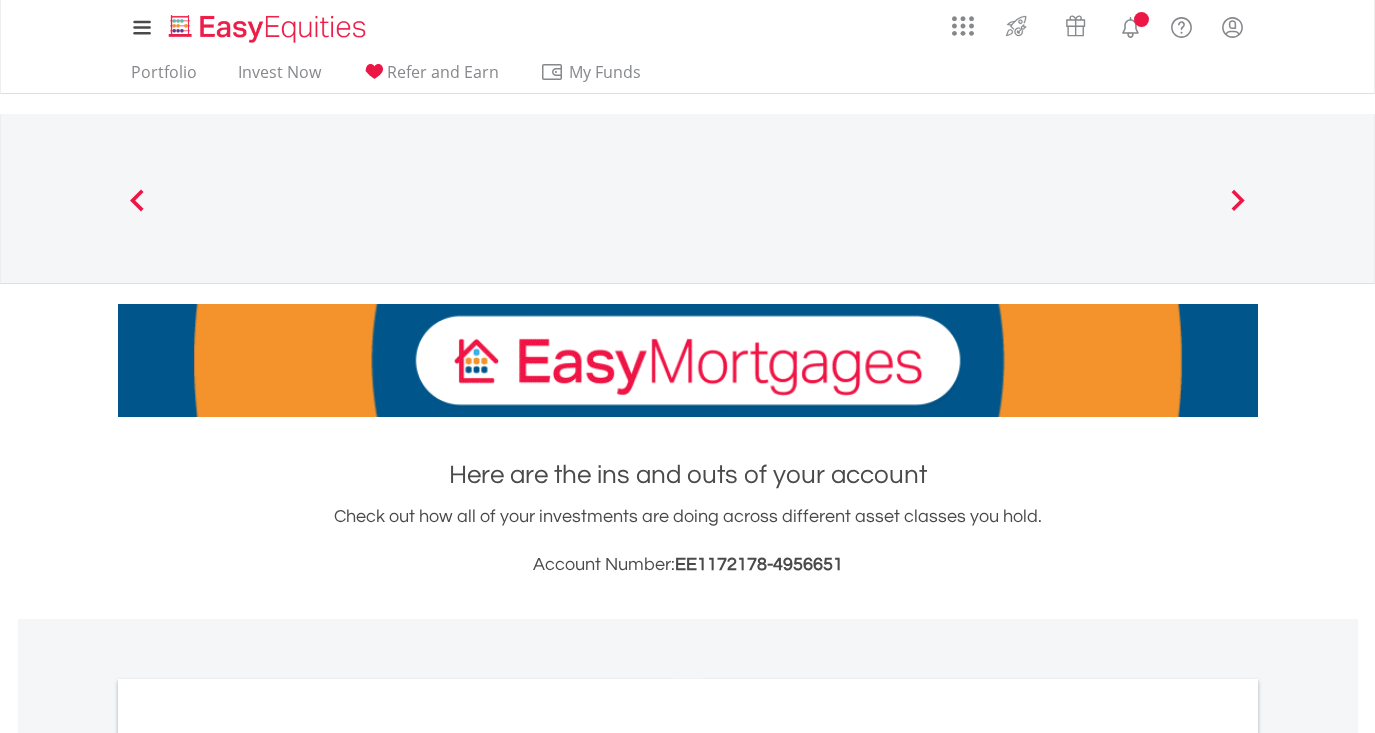 scroll, scrollTop: 0, scrollLeft: 0, axis: both 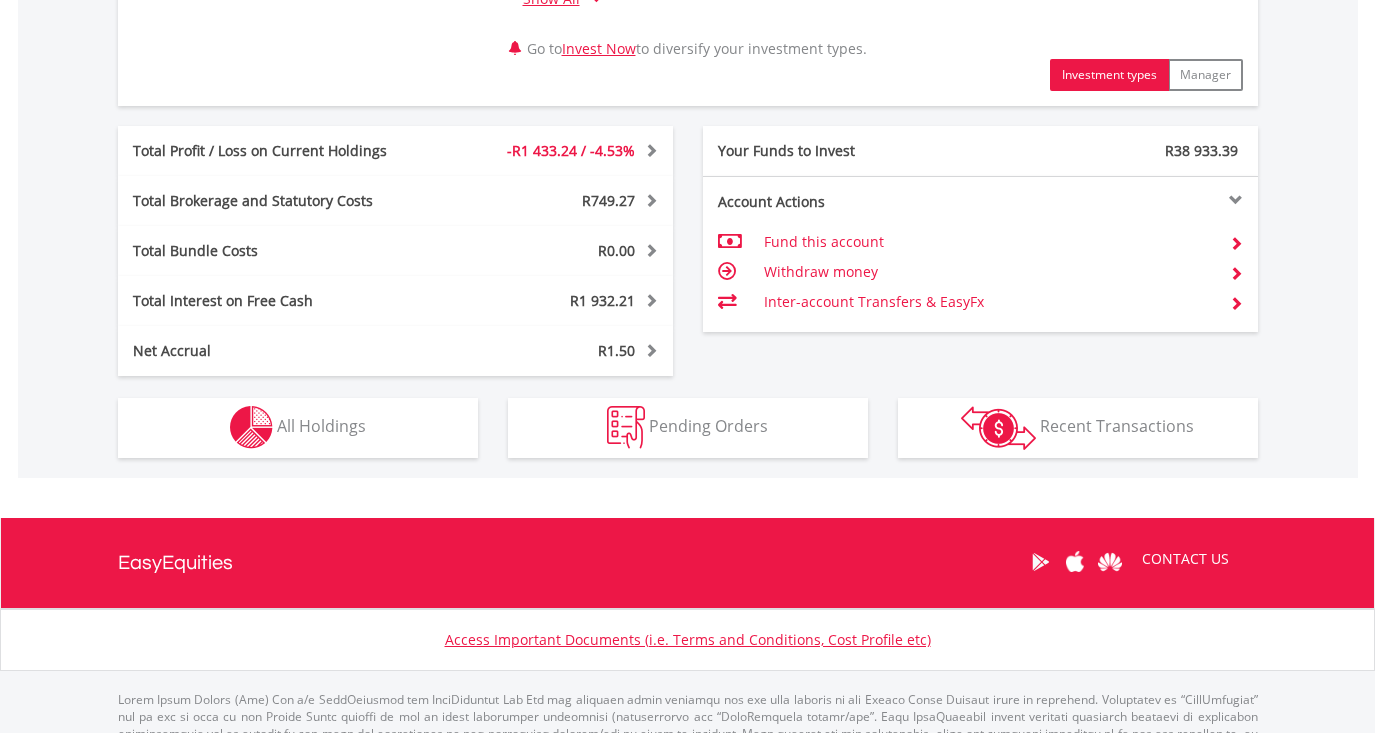 click on "All Holdings" at bounding box center [321, 426] 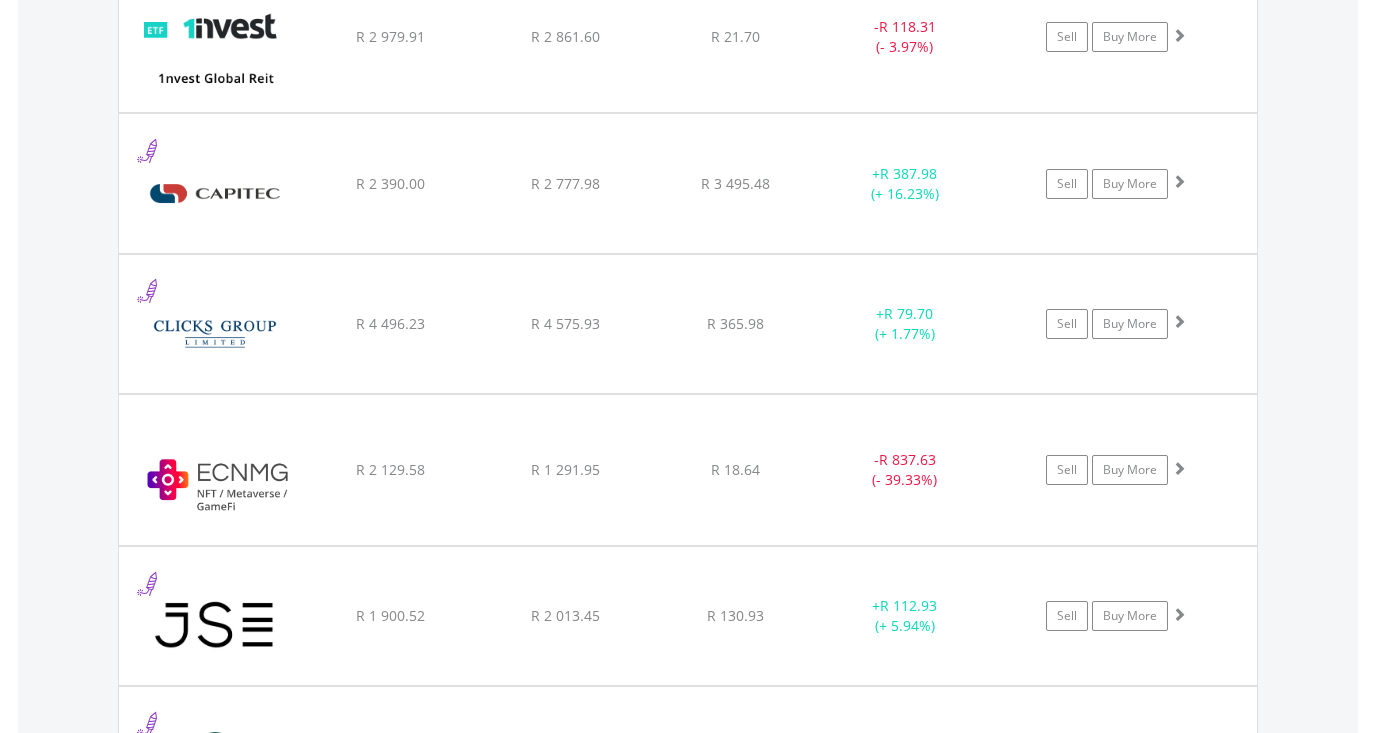 scroll, scrollTop: 1736, scrollLeft: 0, axis: vertical 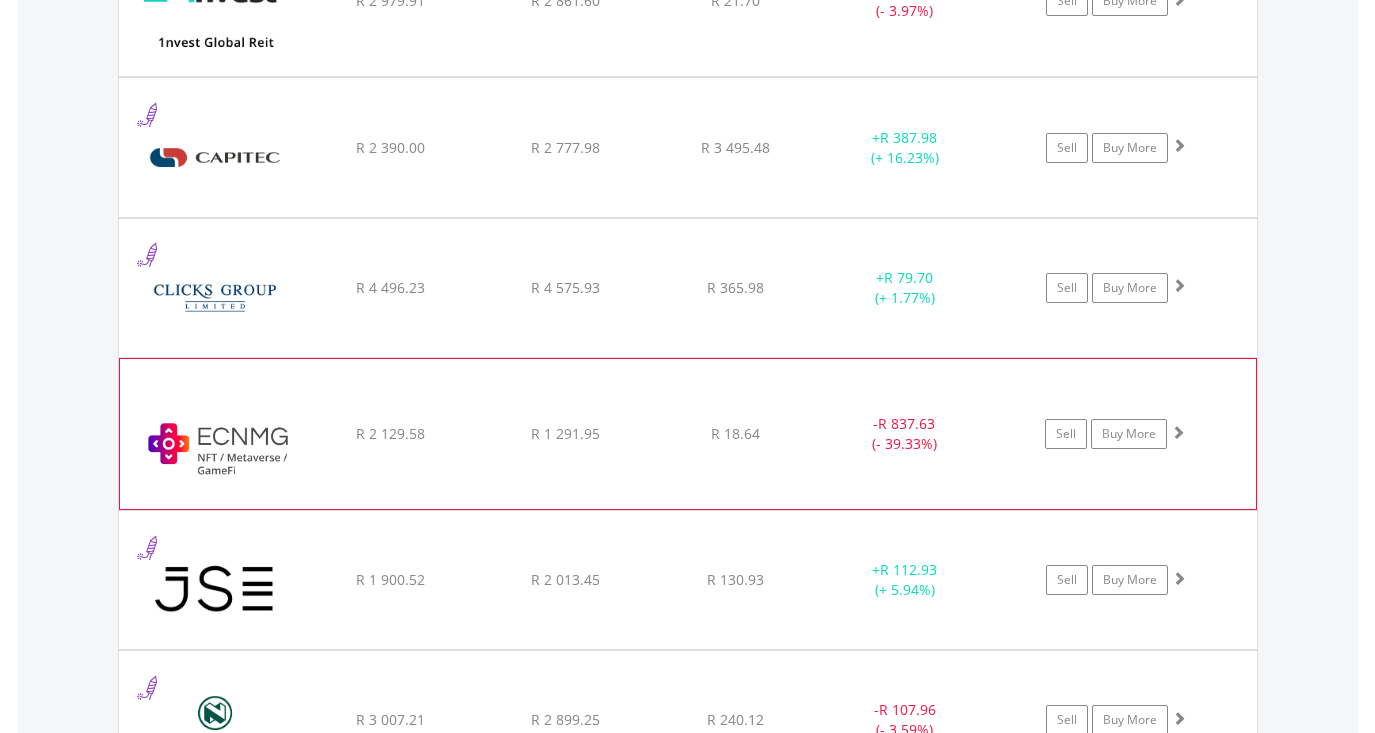 click on "﻿
EasyCrypto NFT | Metaverse | GameFi
R 2 129.58
R 1 291.95
R 18.64
-  R 837.63 (- 39.33%)
Sell
Buy More" at bounding box center (688, 1) 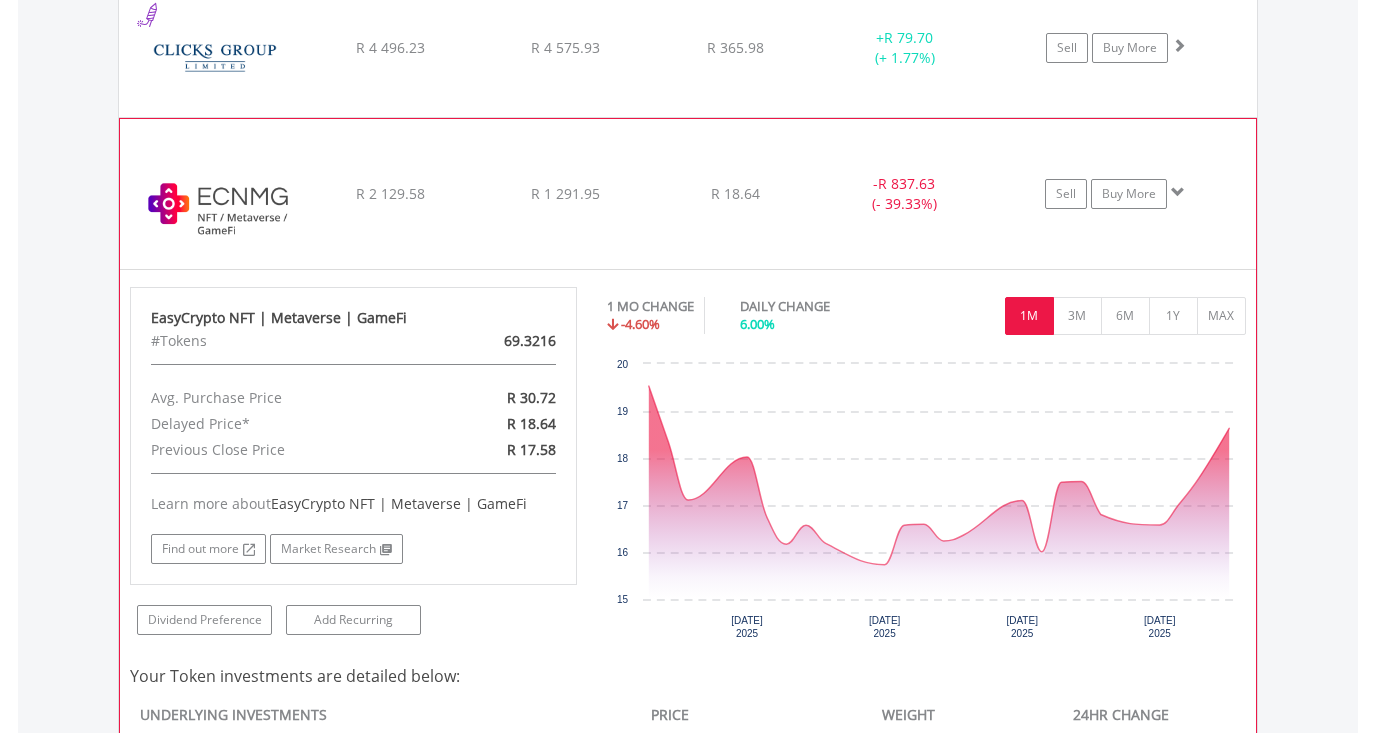 scroll, scrollTop: 1994, scrollLeft: 0, axis: vertical 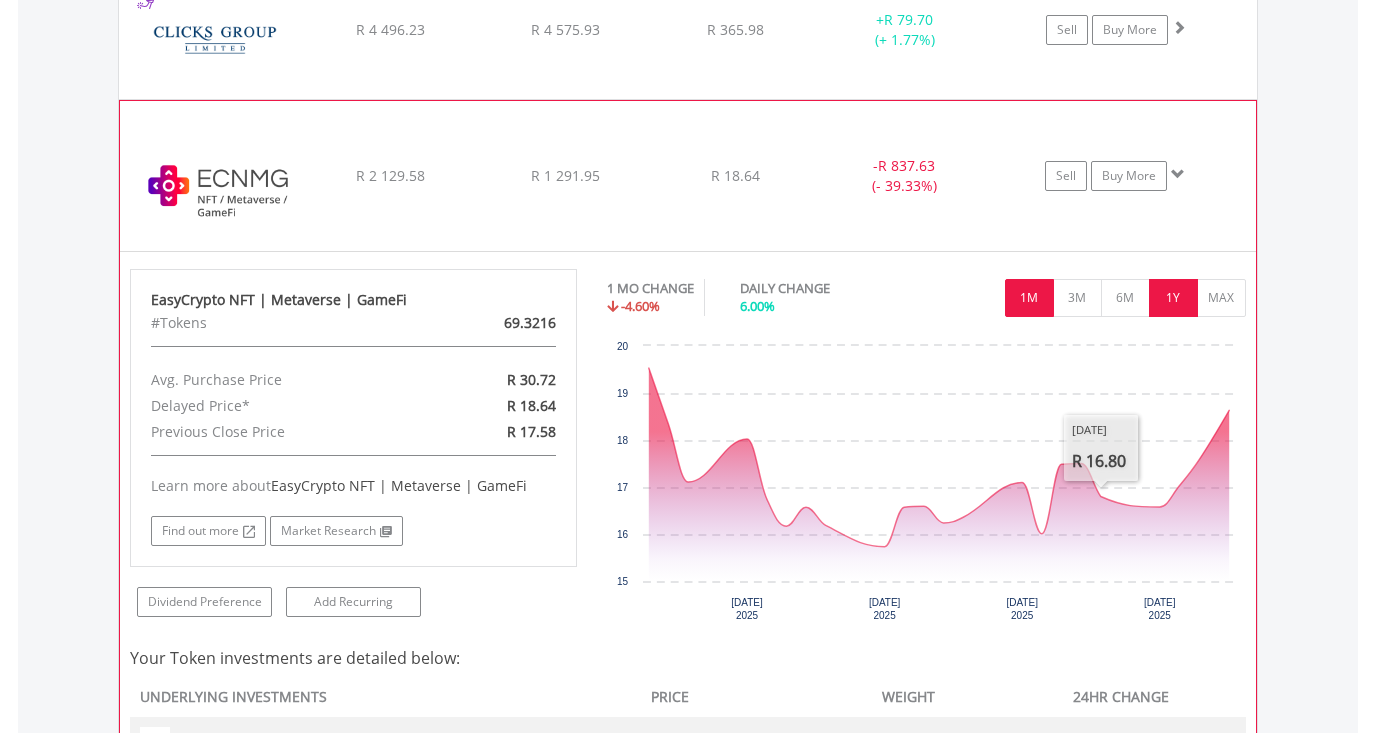 click on "1Y" at bounding box center (1173, 298) 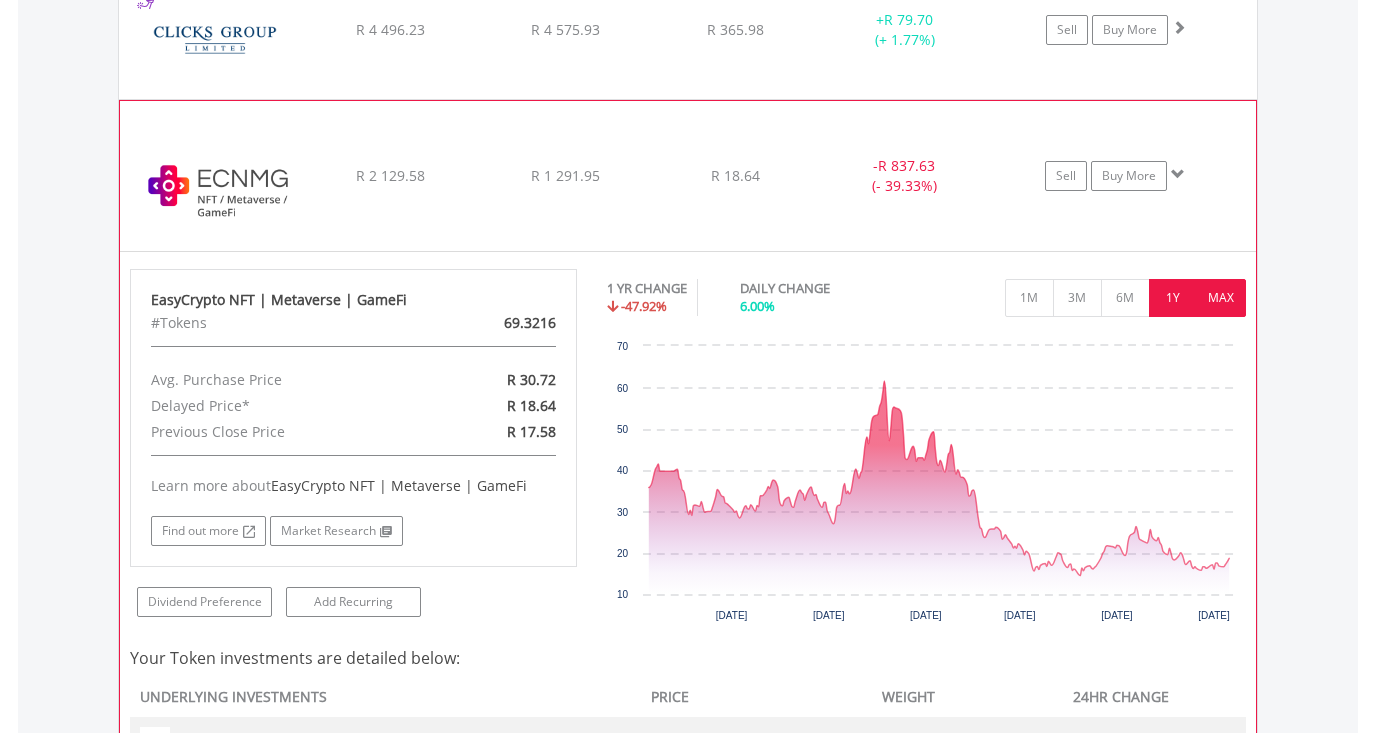 click on "MAX" at bounding box center [1221, 298] 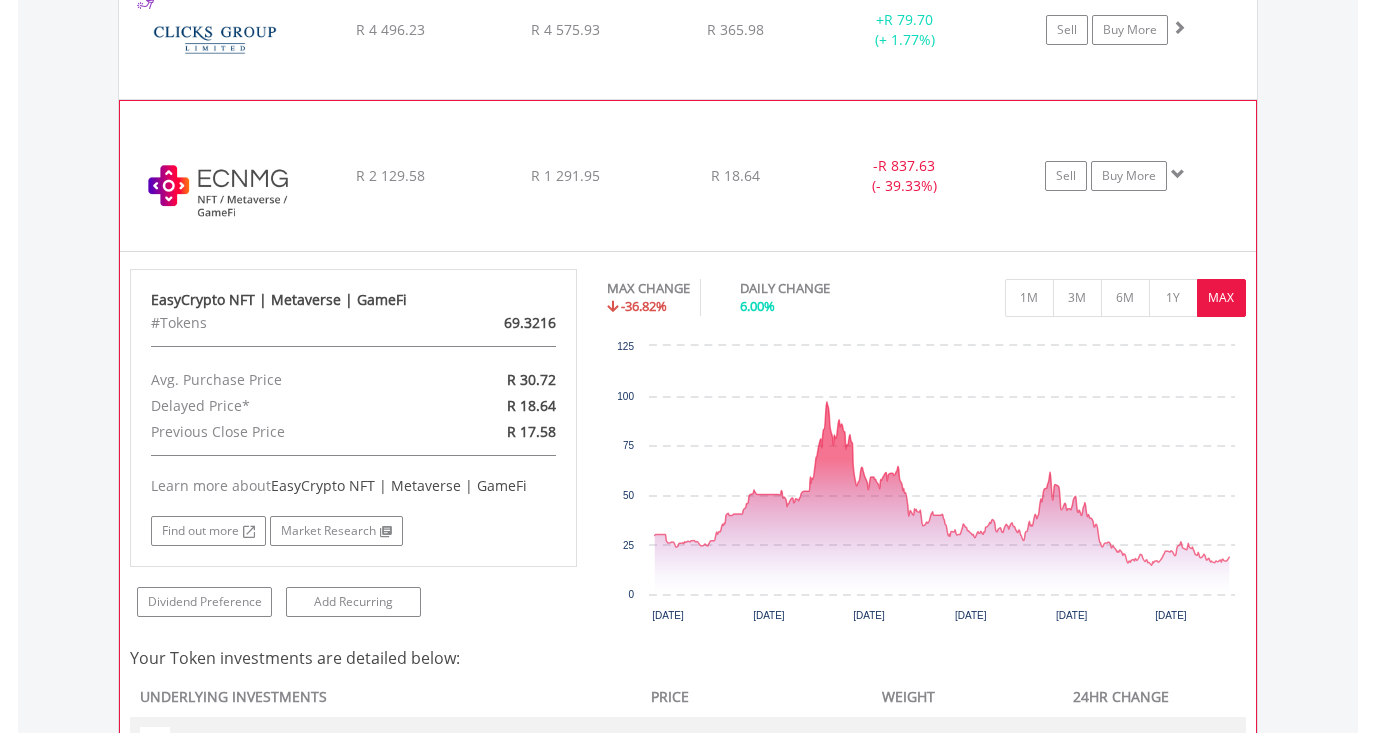 click on "﻿
EasyCrypto NFT | Metaverse | GameFi
R 2 129.58
R 1 291.95
R 18.64
-  R 837.63 (- 39.33%)
Sell
Buy More" at bounding box center [688, -257] 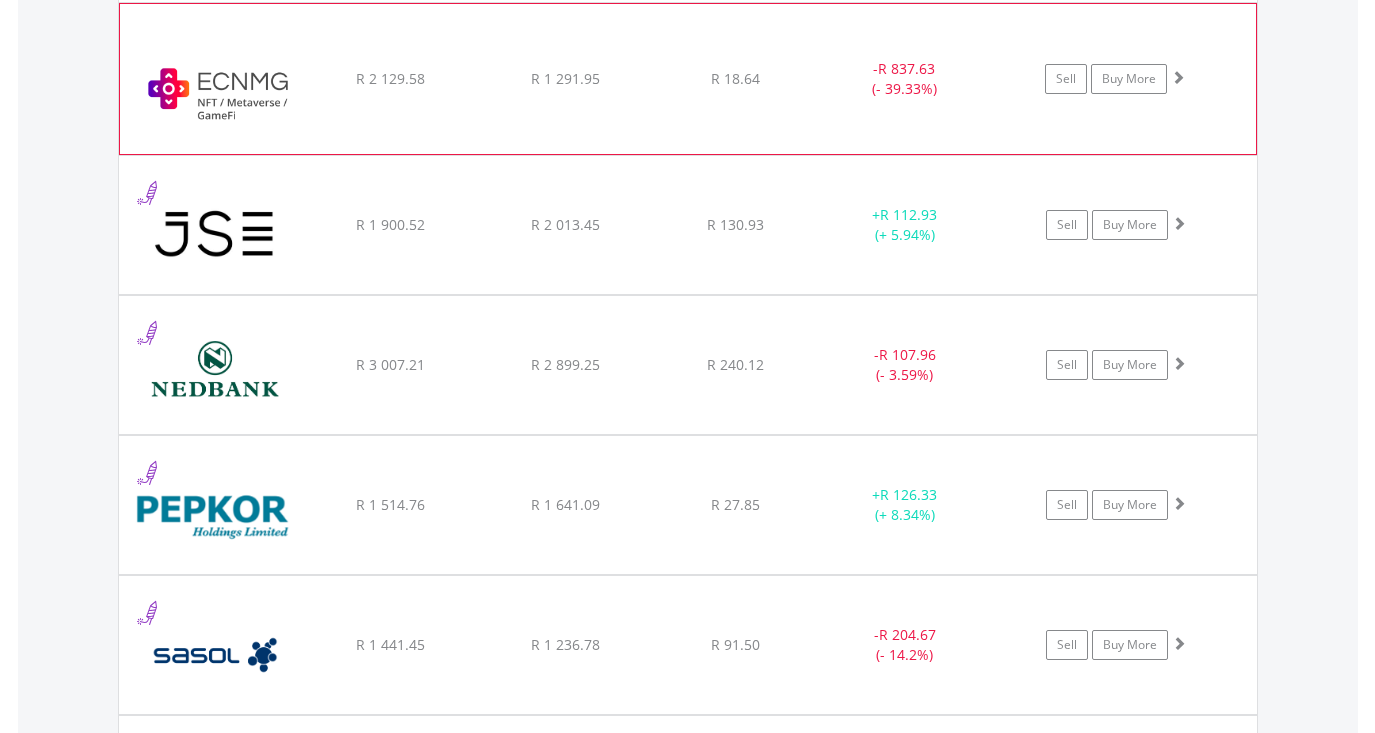scroll, scrollTop: 2109, scrollLeft: 0, axis: vertical 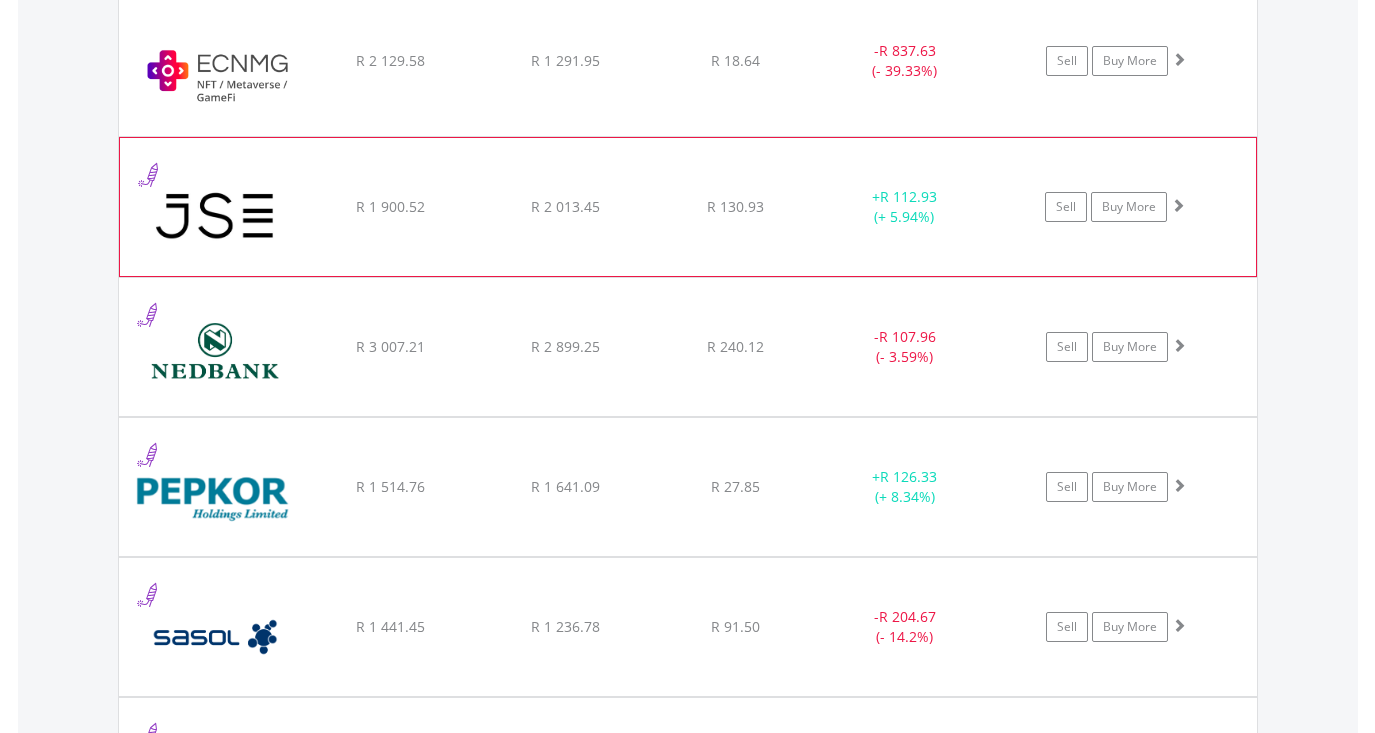 click on "﻿
JSE Limited
R 1 900.52
R 2 013.45
R 130.93
+  R 112.93 (+ 5.94%)
Sell
Buy More" at bounding box center [688, -372] 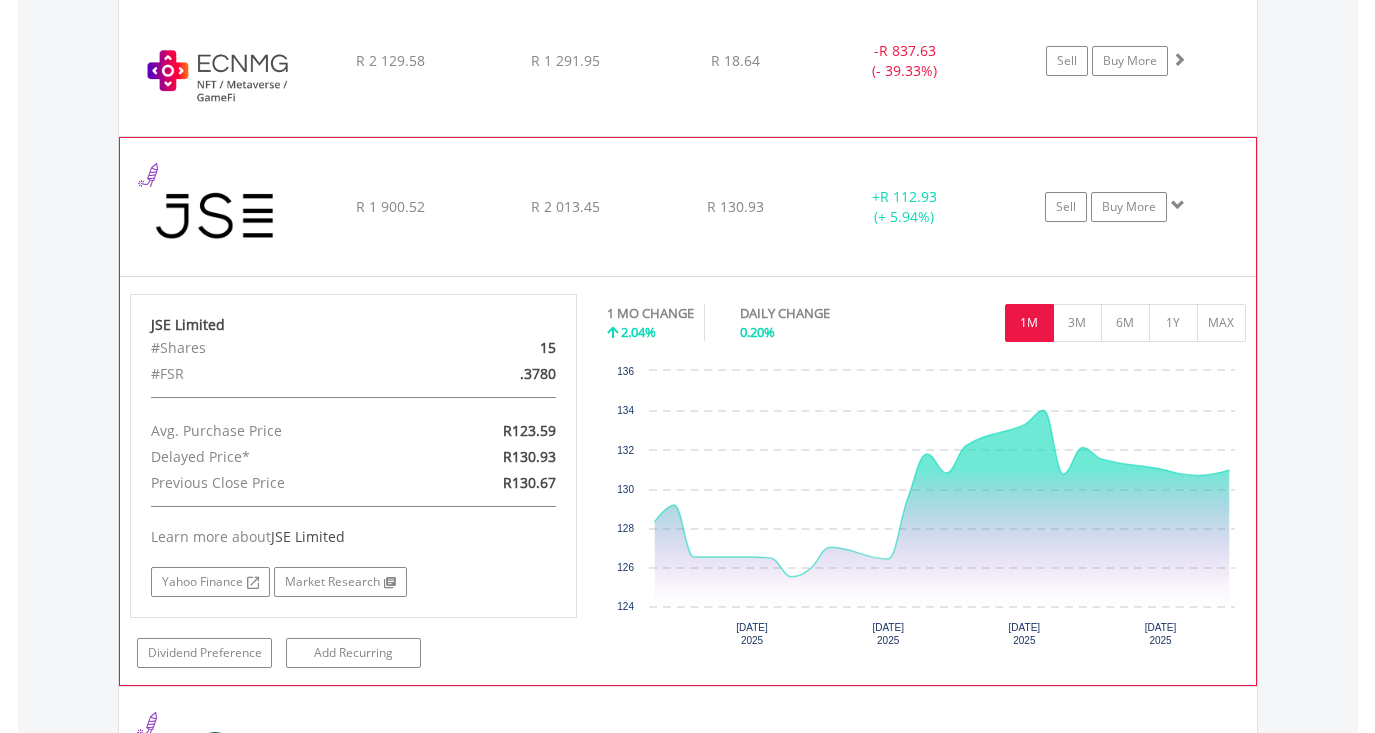 click on "﻿
JSE Limited
R 1 900.52
R 2 013.45
R 130.93
+  R 112.93 (+ 5.94%)
Sell
Buy More" at bounding box center [688, -372] 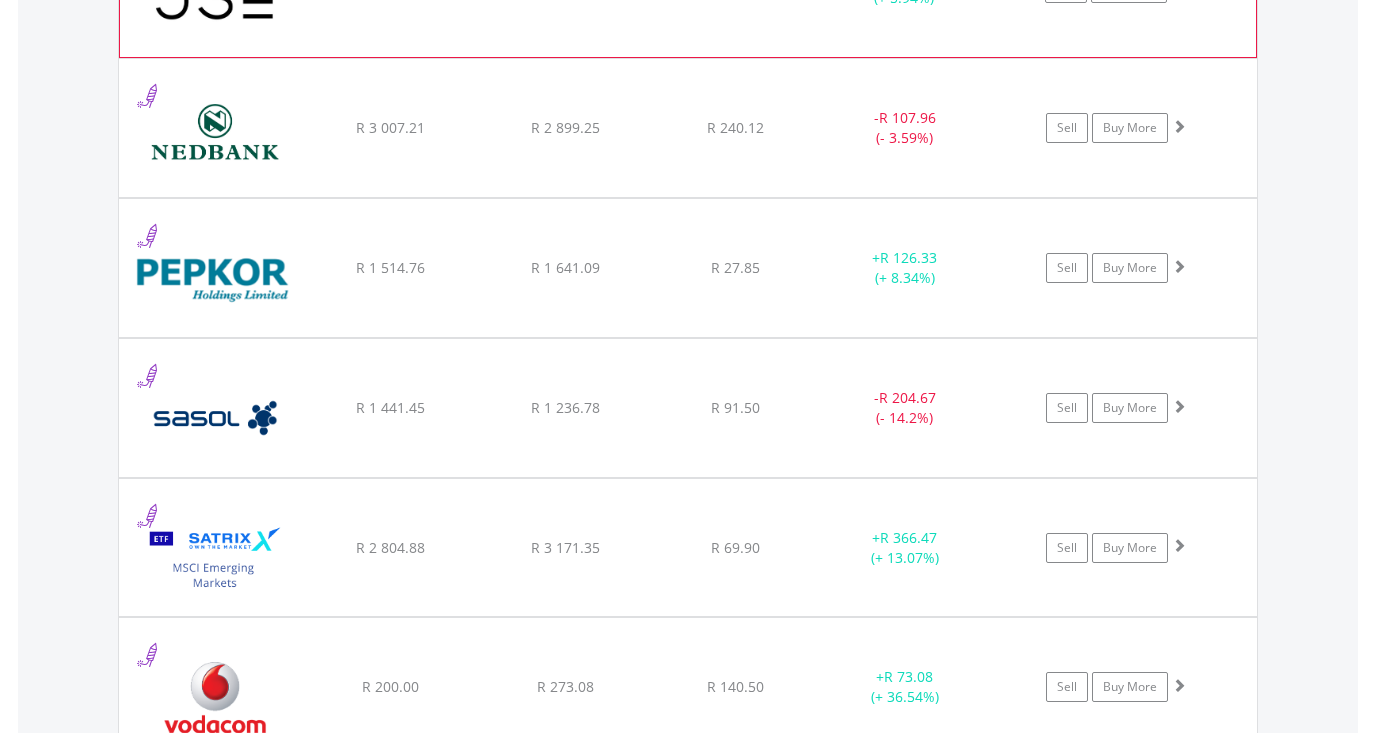 scroll, scrollTop: 2330, scrollLeft: 0, axis: vertical 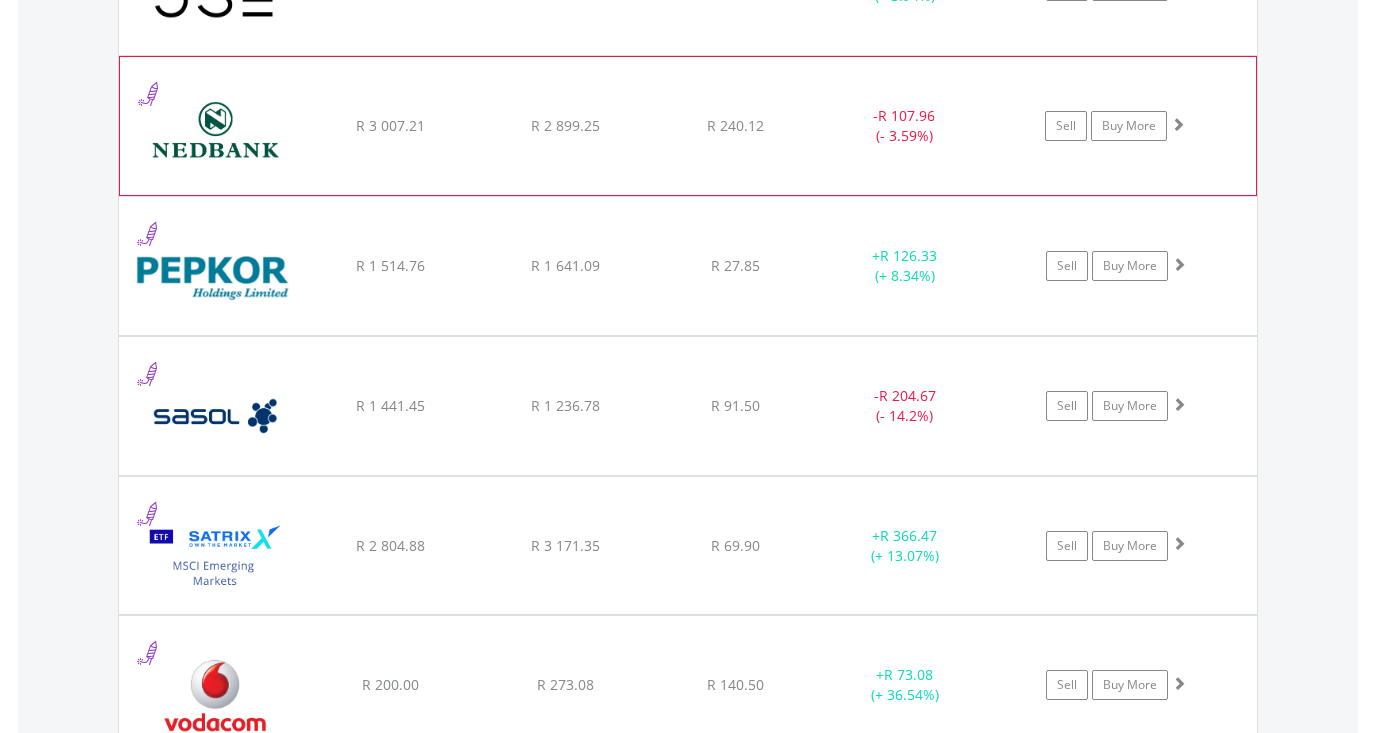 click on "﻿
Nedbank Group Limited
R 3 007.21
R 2 899.25
R 240.12
-  R 107.96 (- 3.59%)
Sell
Buy More" at bounding box center [688, -593] 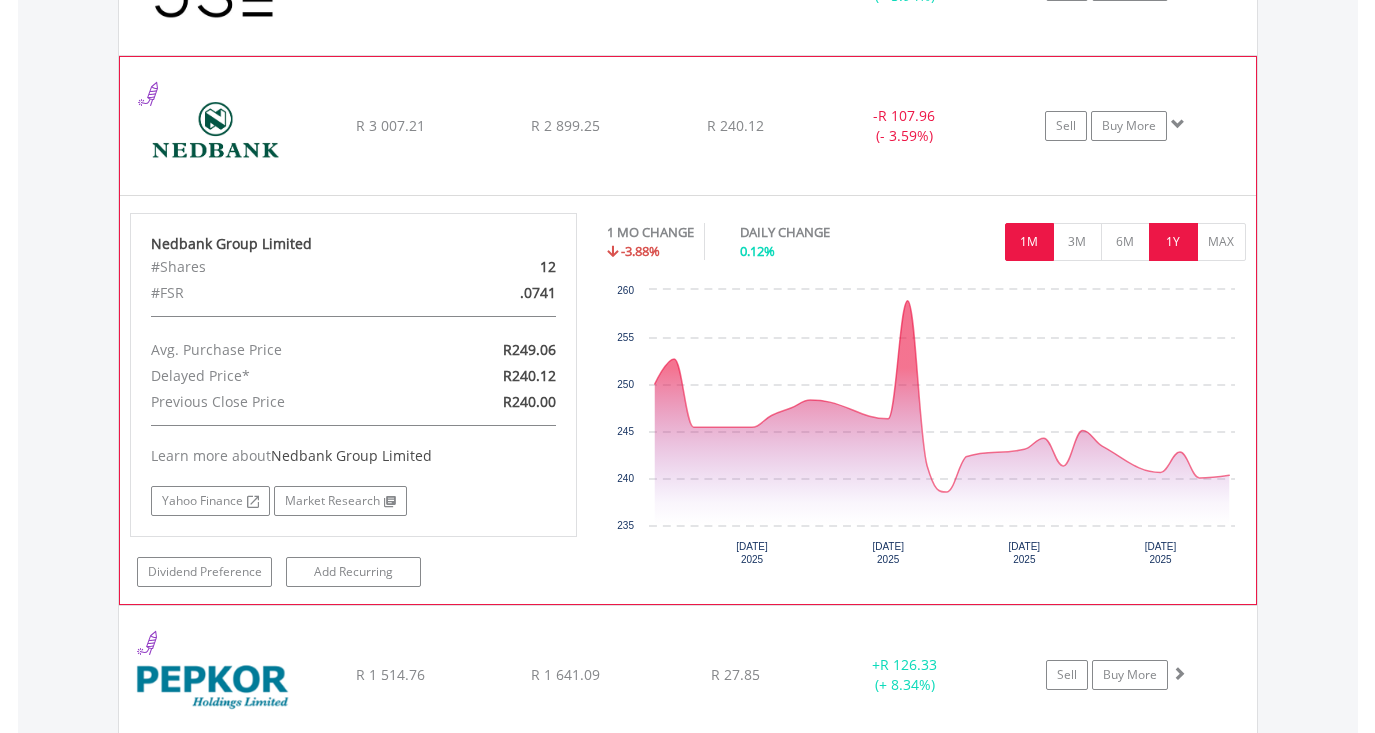click on "1Y" at bounding box center (1173, 242) 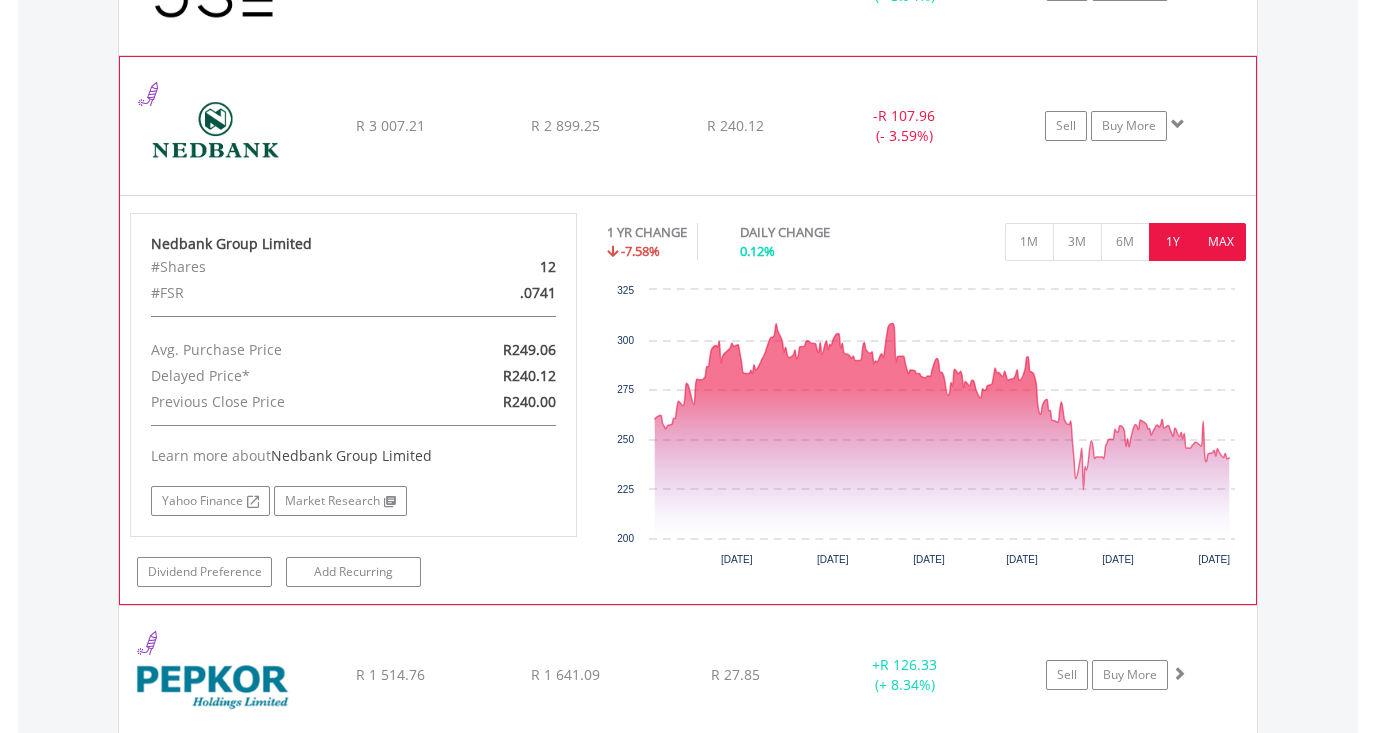click on "MAX" at bounding box center [1221, 242] 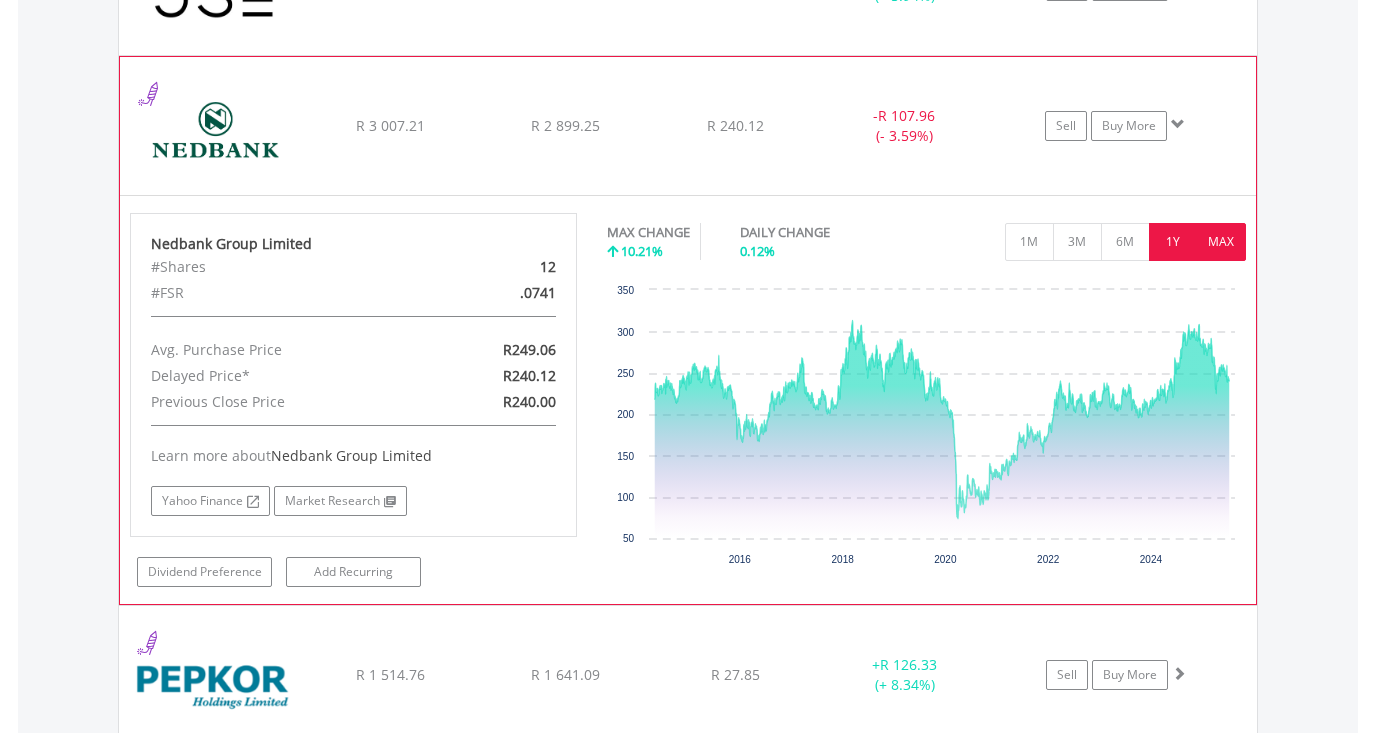 click on "1Y" at bounding box center [1173, 242] 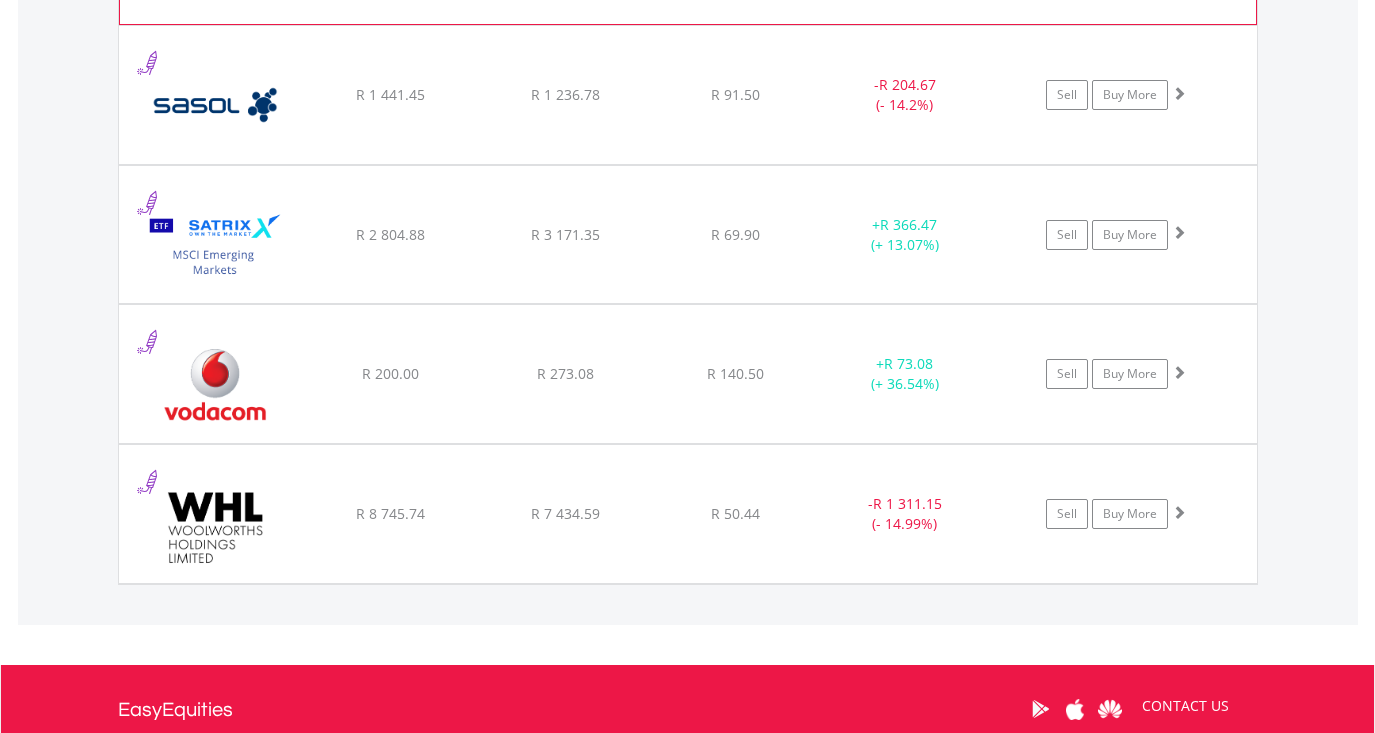 scroll, scrollTop: 3033, scrollLeft: 0, axis: vertical 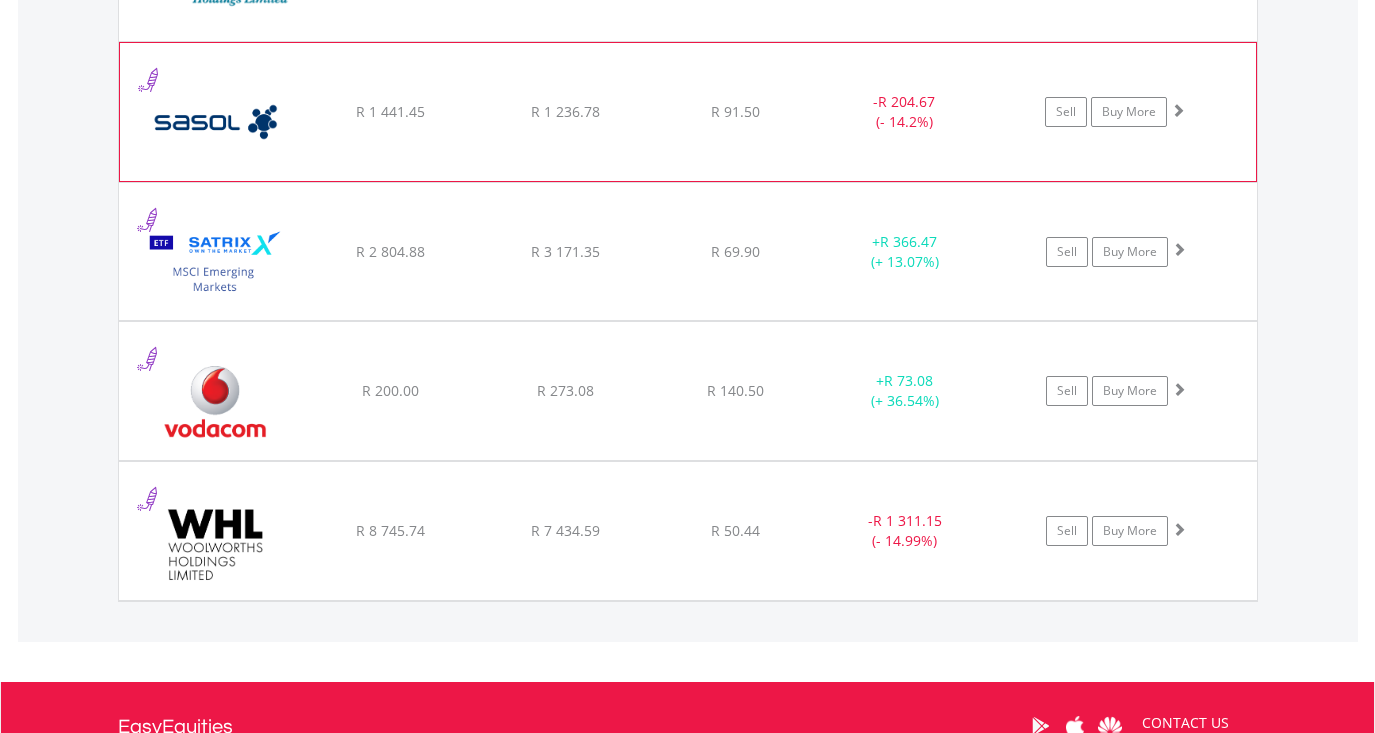 click on "﻿
Sasol Limited
R 1 441.45
R 1 236.78
R 91.50
-  R 204.67 (- 14.2%)
Sell
Buy More" at bounding box center (688, -1296) 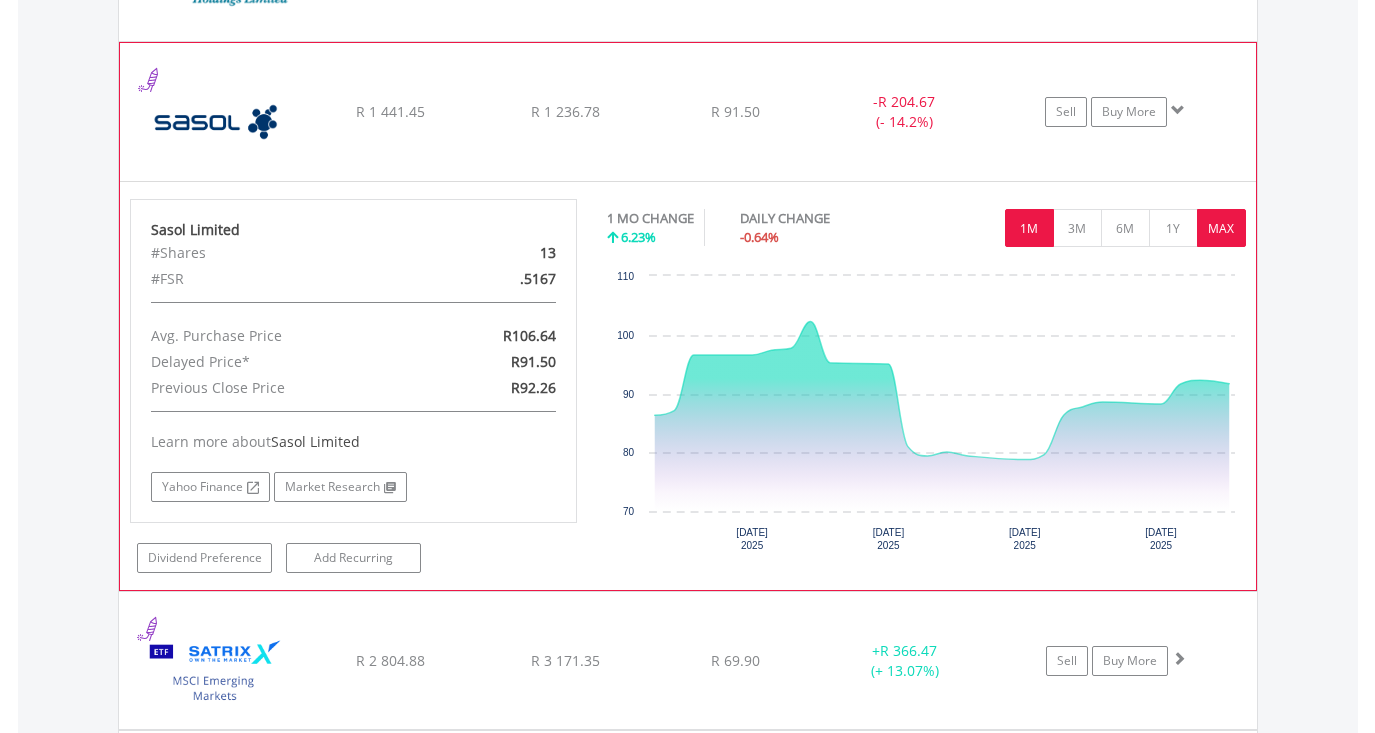 click on "MAX" at bounding box center [1221, 228] 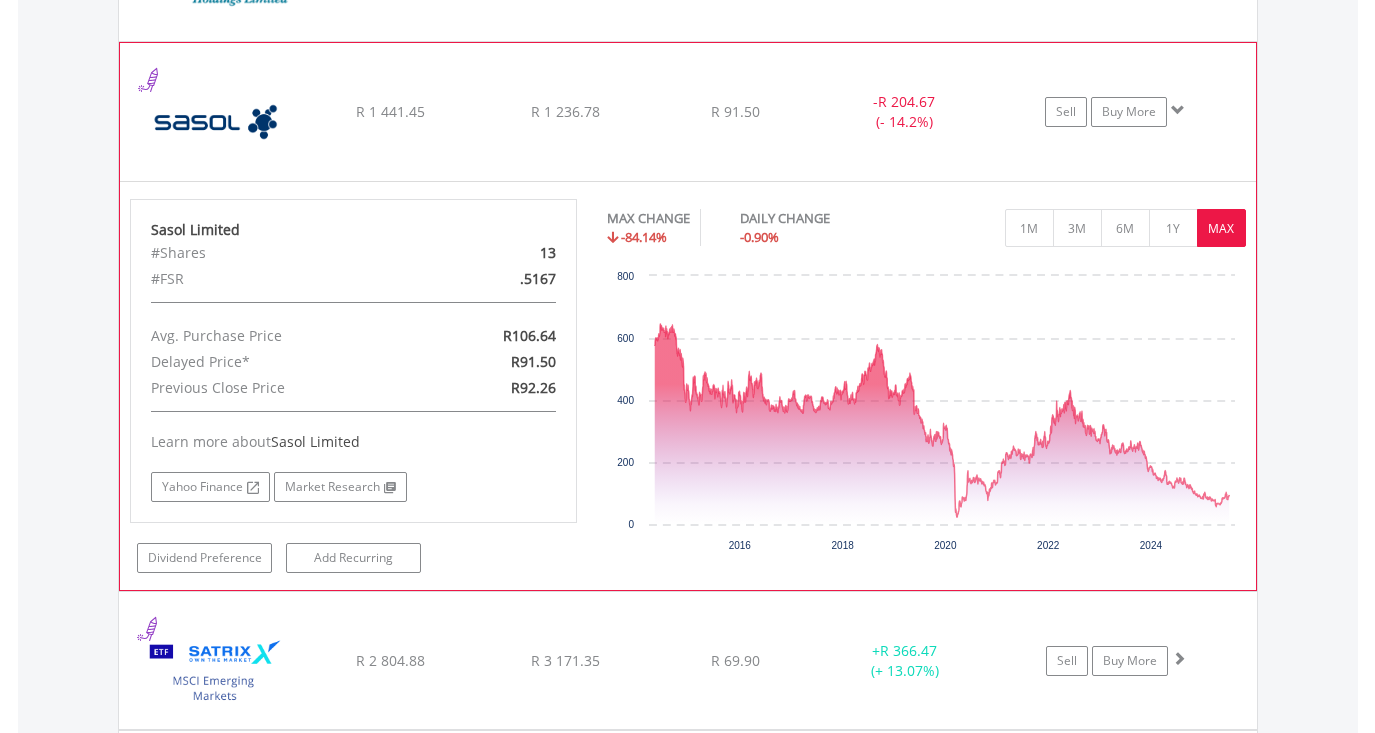 click on "﻿
Sasol Limited
R 1 441.45
R 1 236.78
R 91.50
-  R 204.67 (- 14.2%)
Sell
Buy More" at bounding box center [688, -1296] 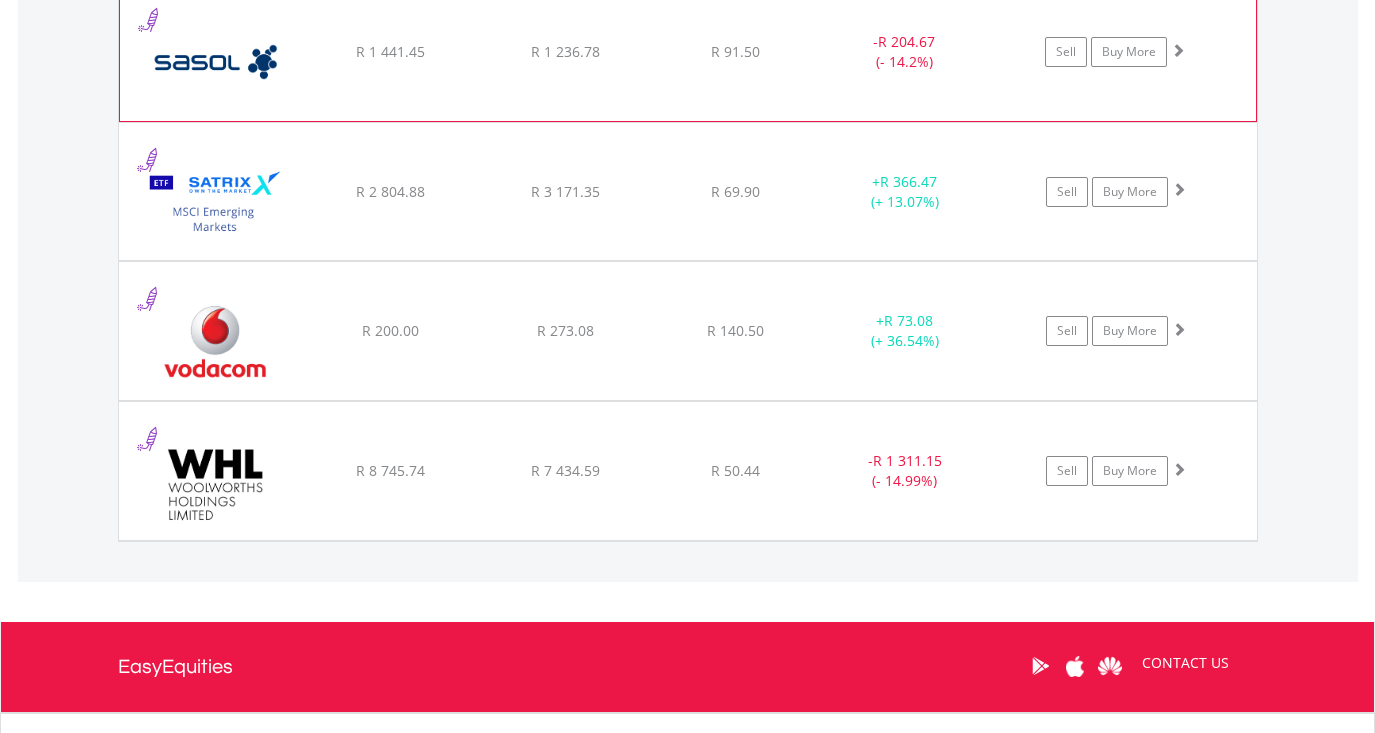 scroll, scrollTop: 3110, scrollLeft: 0, axis: vertical 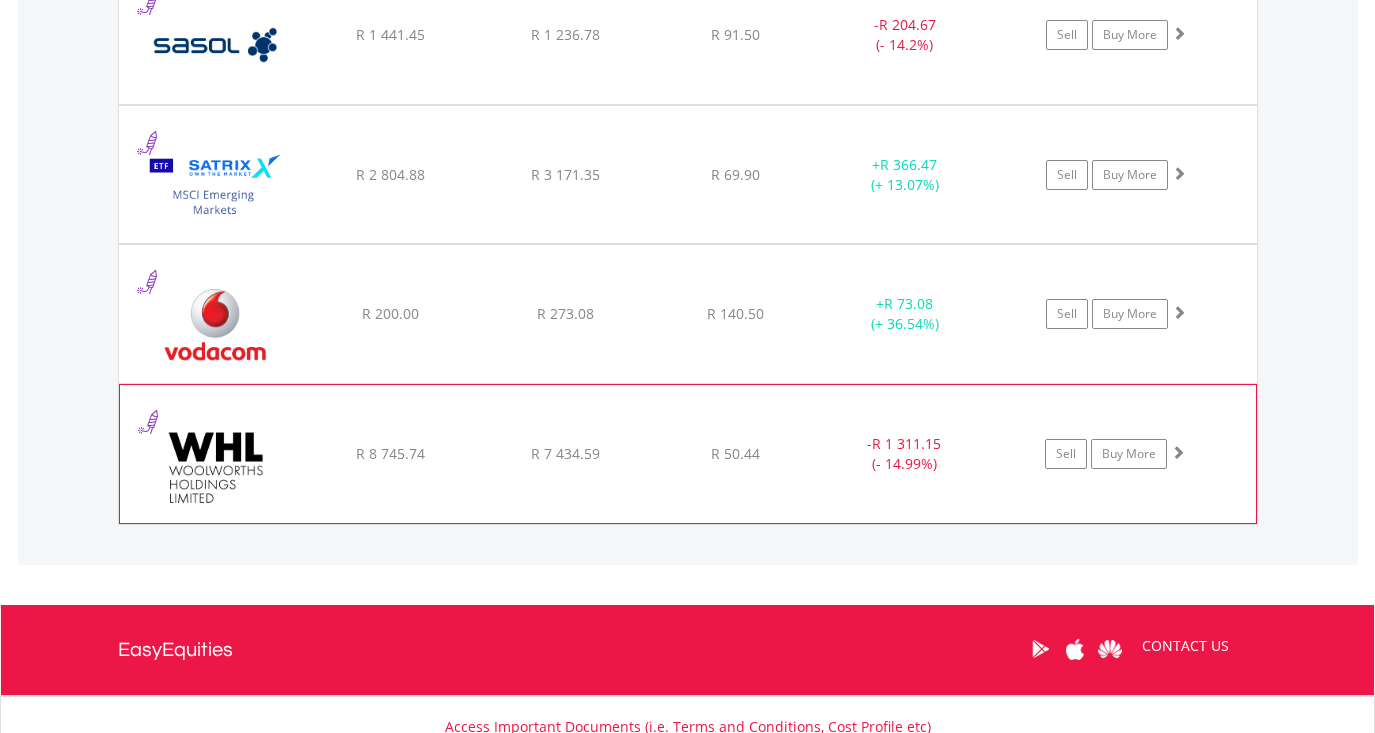 click on "﻿
Woolworths Holdings Limited
R 8 745.74
R 7 434.59
R 50.44
-  R 1 311.15 (- 14.99%)
Sell
Buy More" at bounding box center [688, -1373] 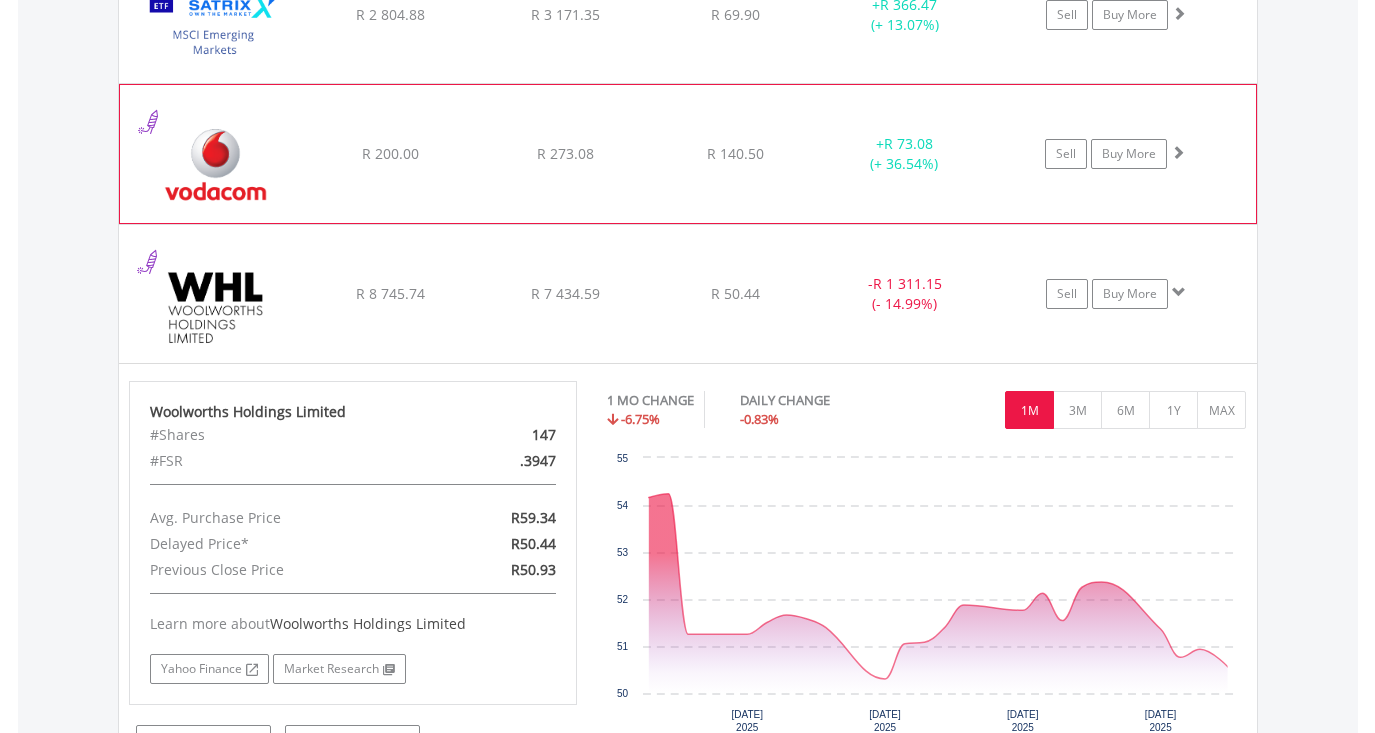 scroll, scrollTop: 3351, scrollLeft: 0, axis: vertical 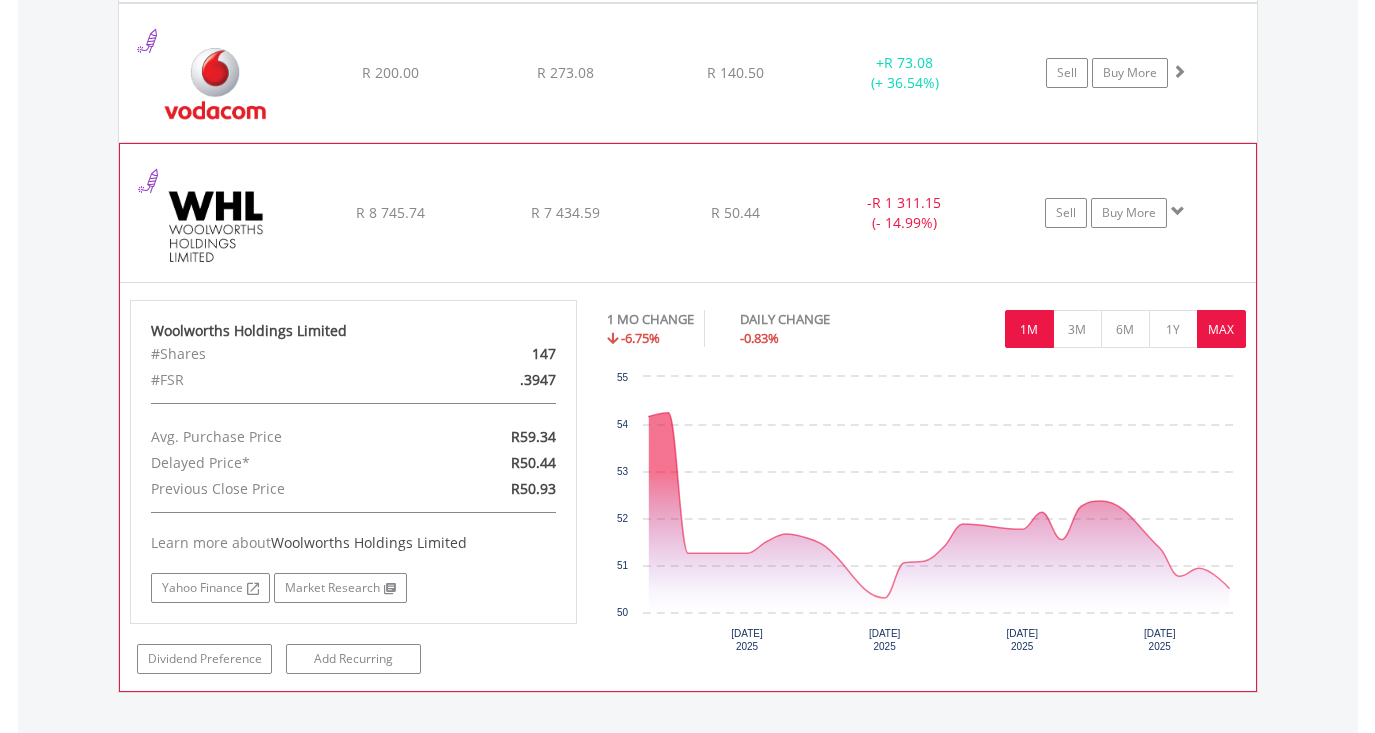 click on "MAX" at bounding box center (1221, 329) 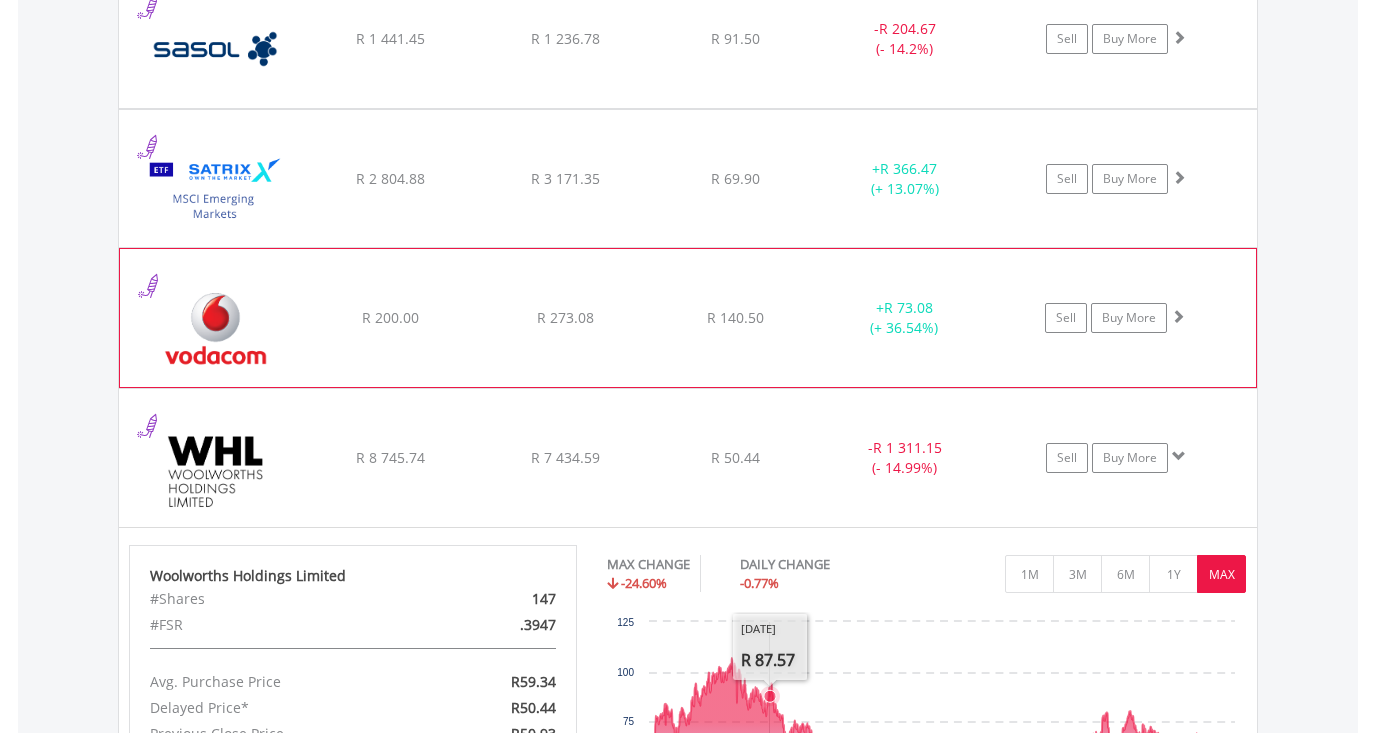 scroll, scrollTop: 3102, scrollLeft: 0, axis: vertical 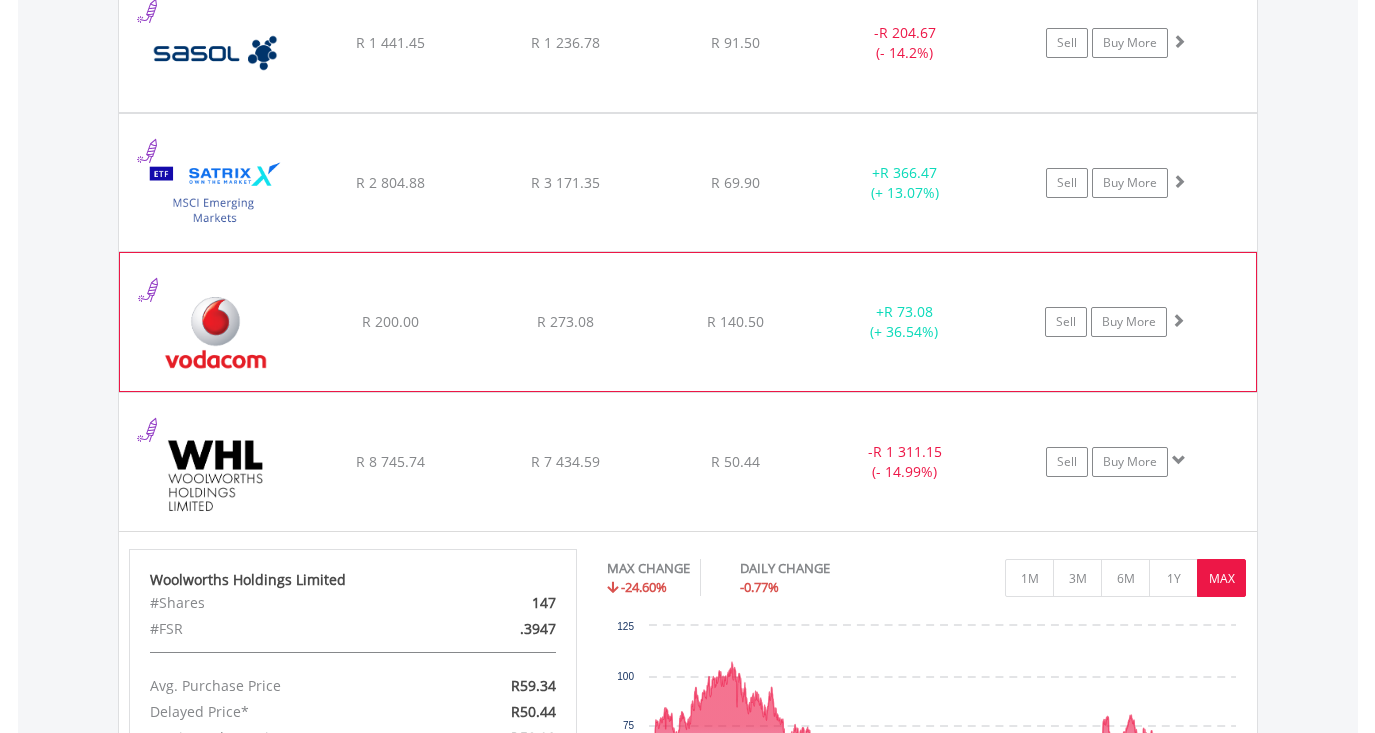 click on "﻿
Vodacom Group Limited
R 200.00
R 273.08
R 140.50
+  R 73.08 (+ 36.54%)
Sell
Buy More" at bounding box center (688, -1365) 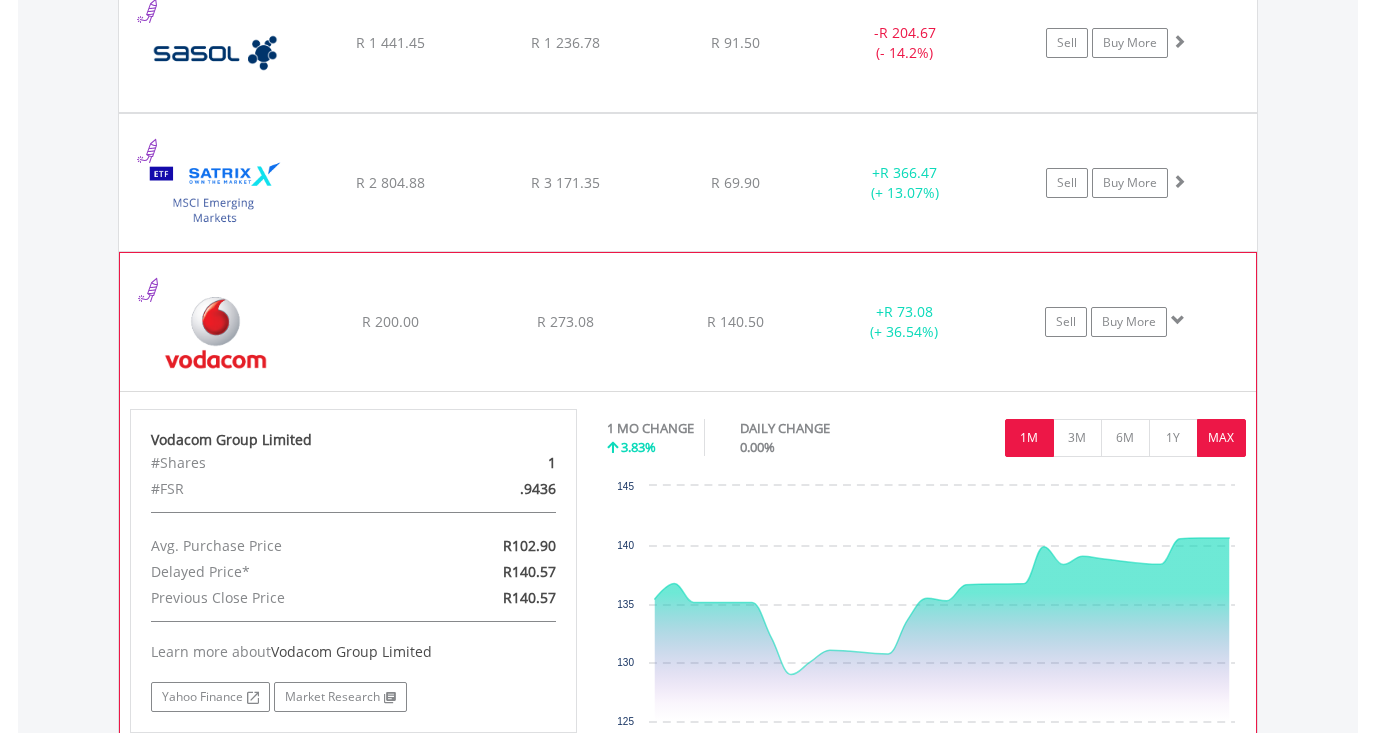 click on "MAX" at bounding box center (1221, 438) 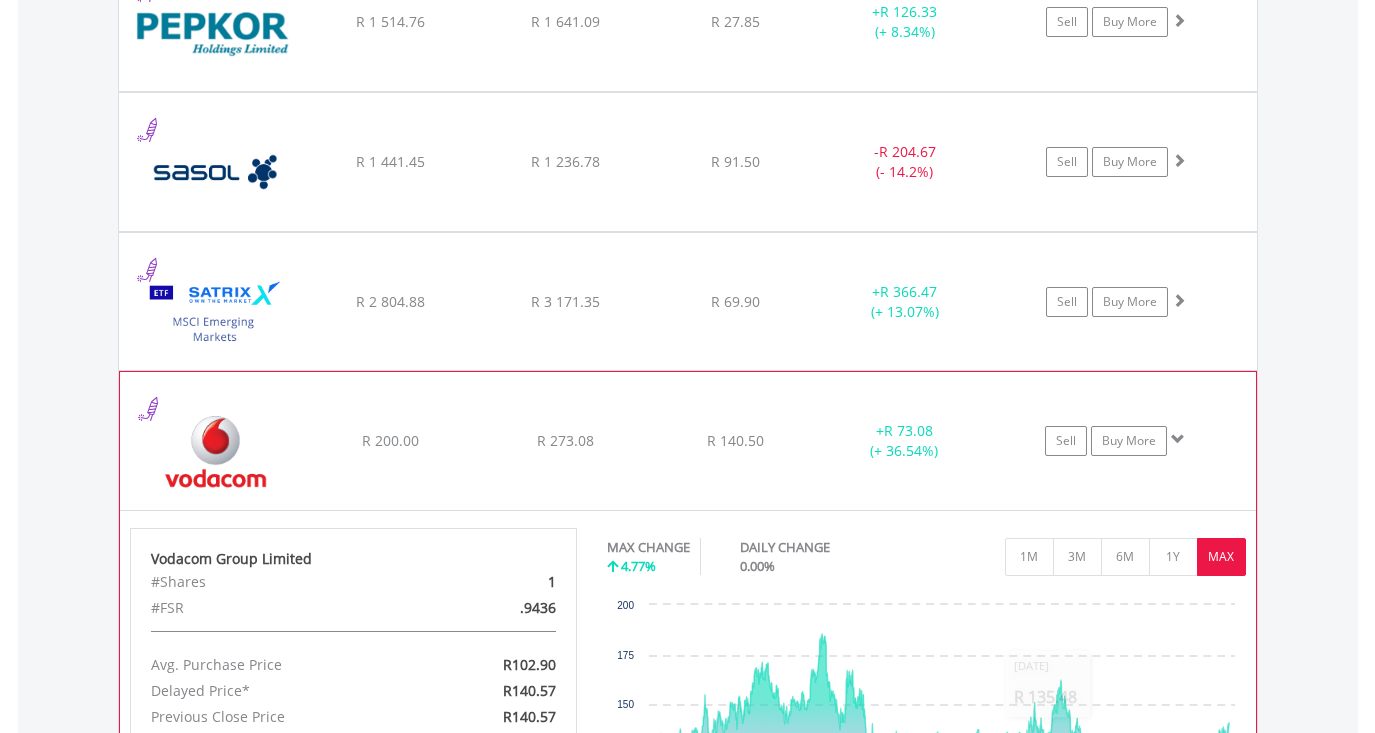 scroll, scrollTop: 2956, scrollLeft: 0, axis: vertical 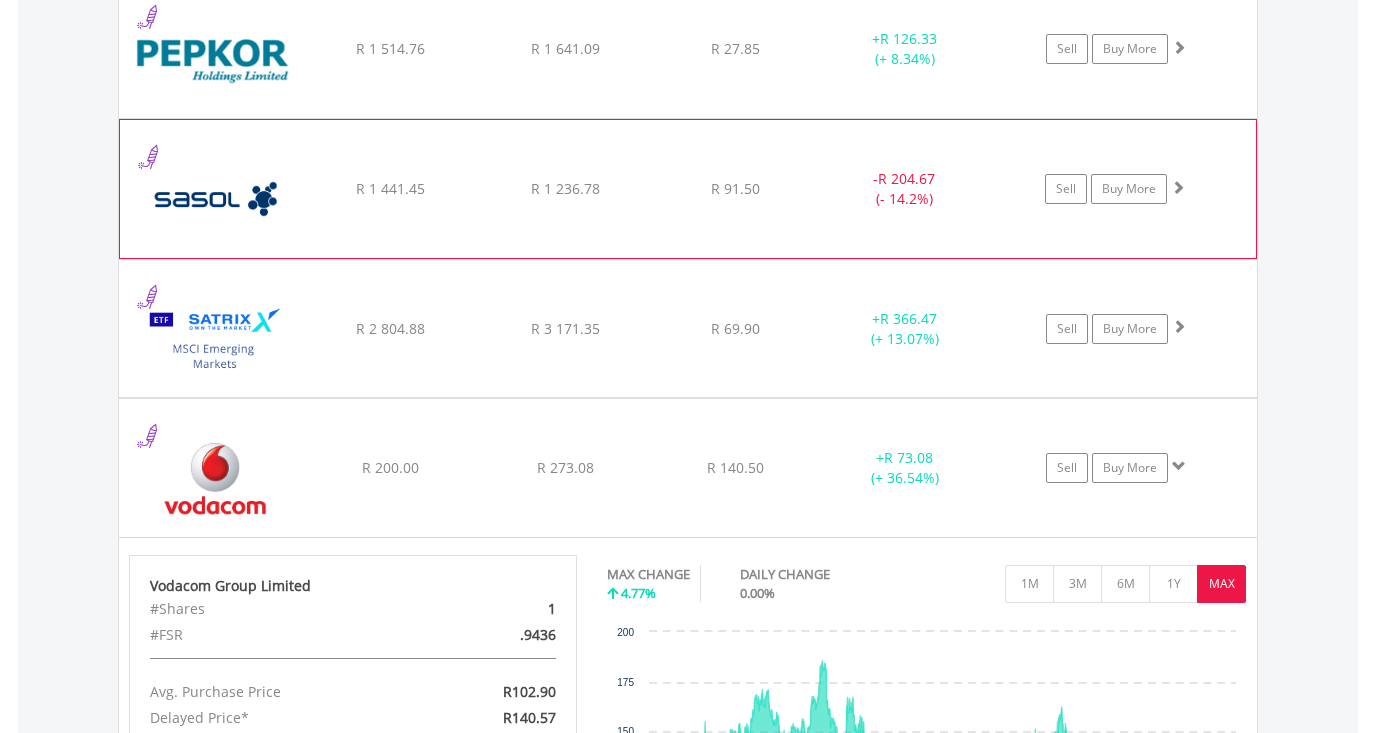 click on "﻿
Sasol Limited
R 1 441.45
R 1 236.78
R 91.50
-  R 204.67 (- 14.2%)
Sell
Buy More" at bounding box center [688, -1219] 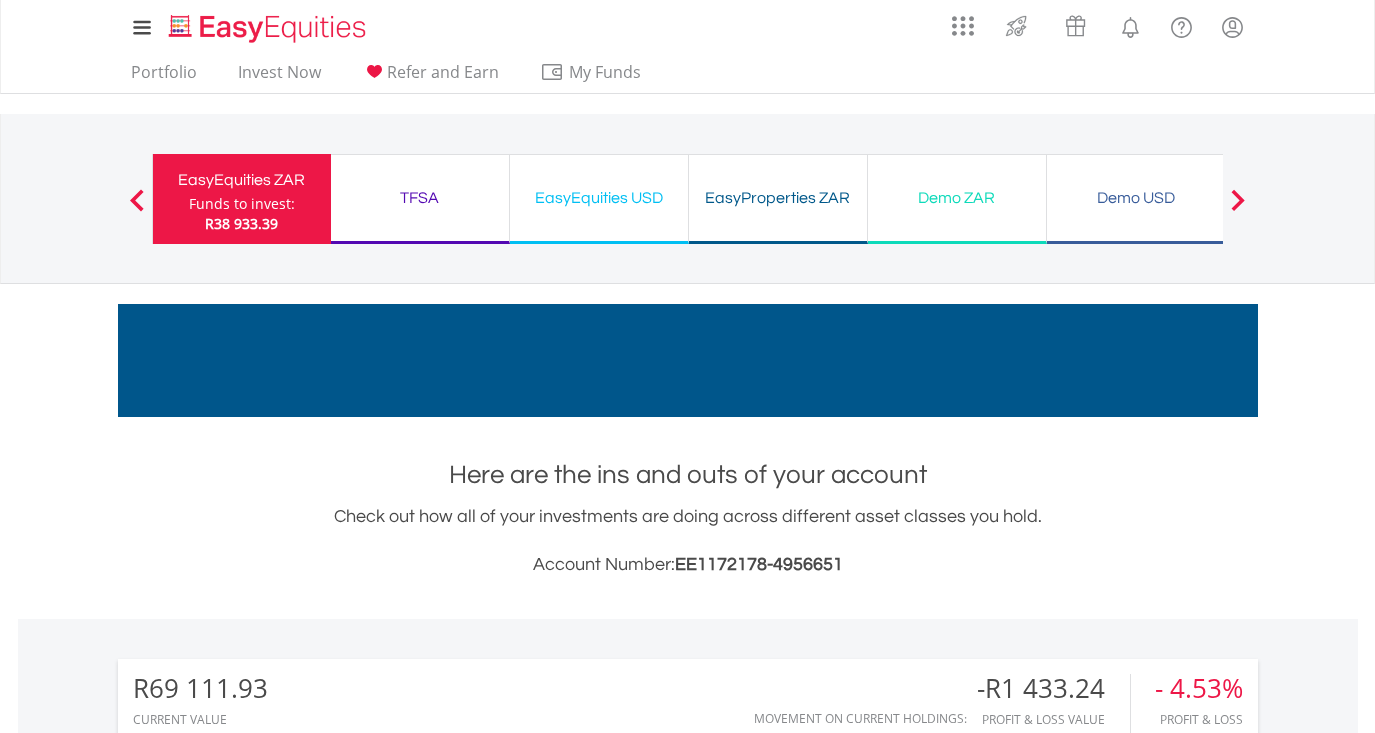 scroll, scrollTop: 0, scrollLeft: 0, axis: both 